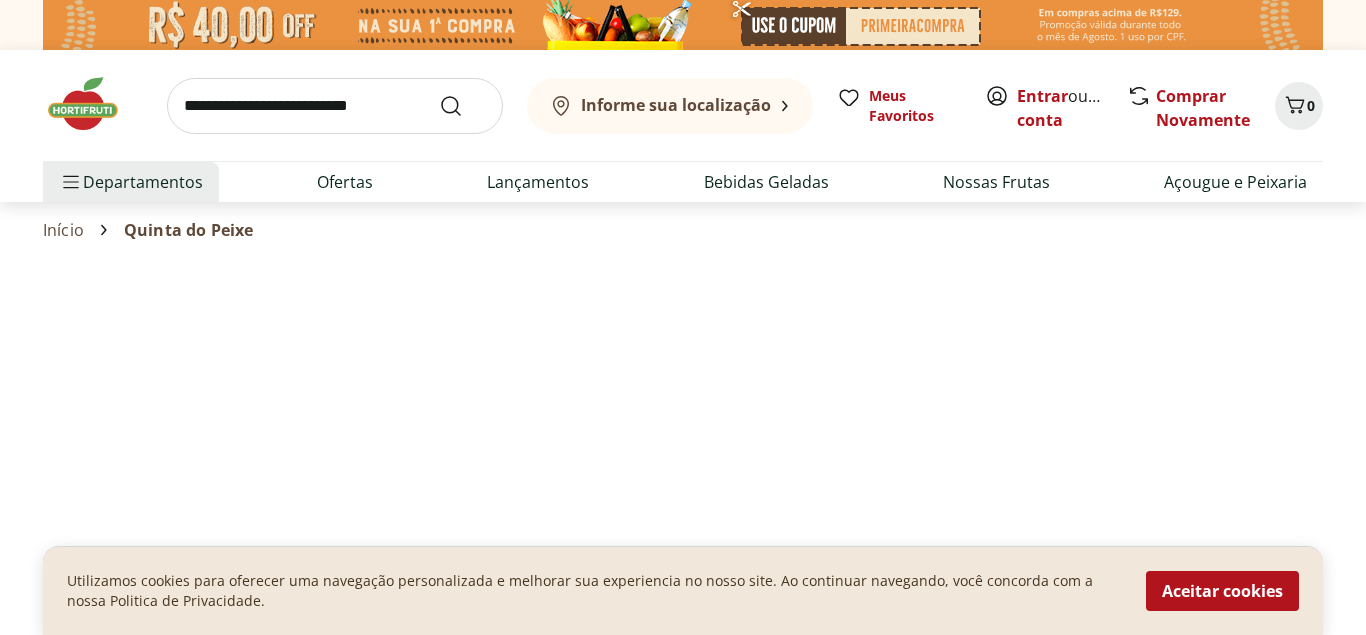 scroll, scrollTop: 0, scrollLeft: 0, axis: both 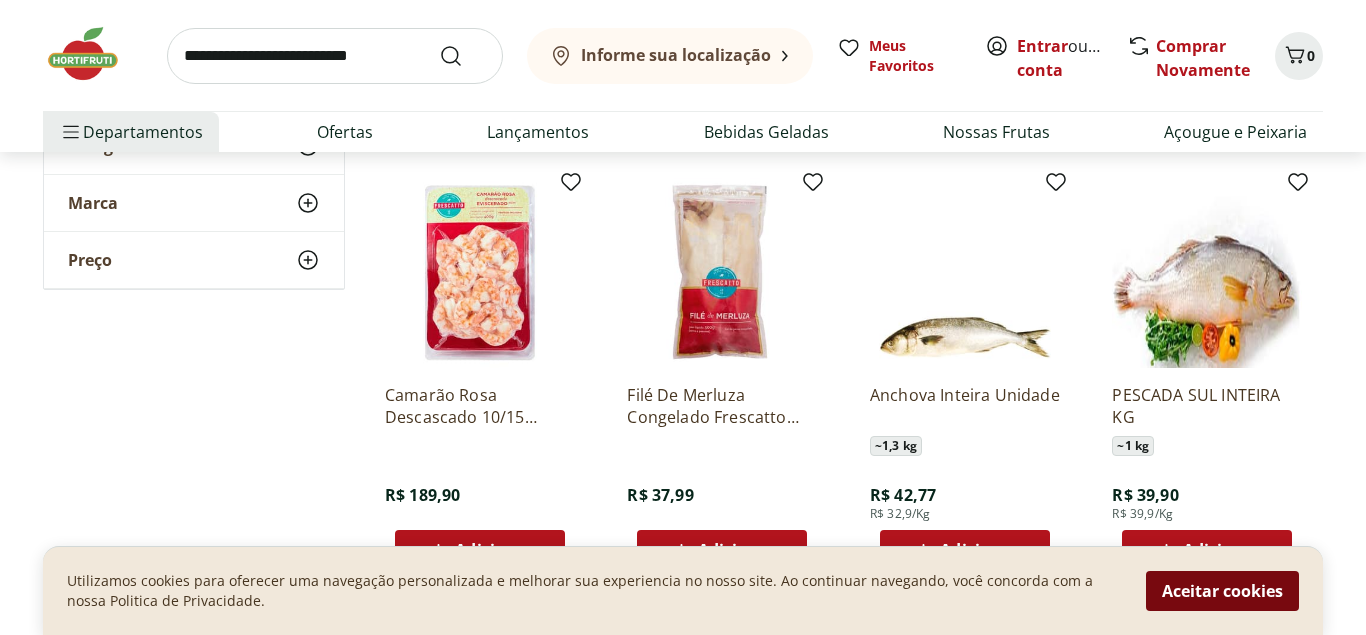 click on "Aceitar cookies" at bounding box center [1222, 591] 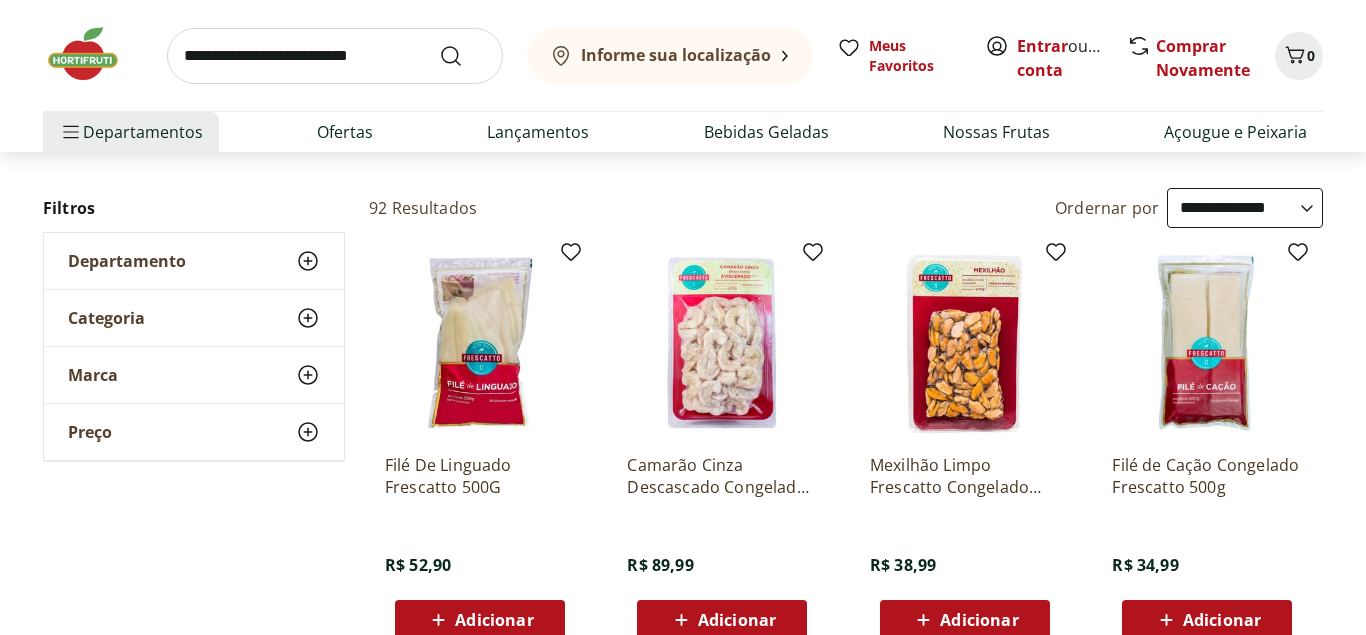 scroll, scrollTop: 0, scrollLeft: 0, axis: both 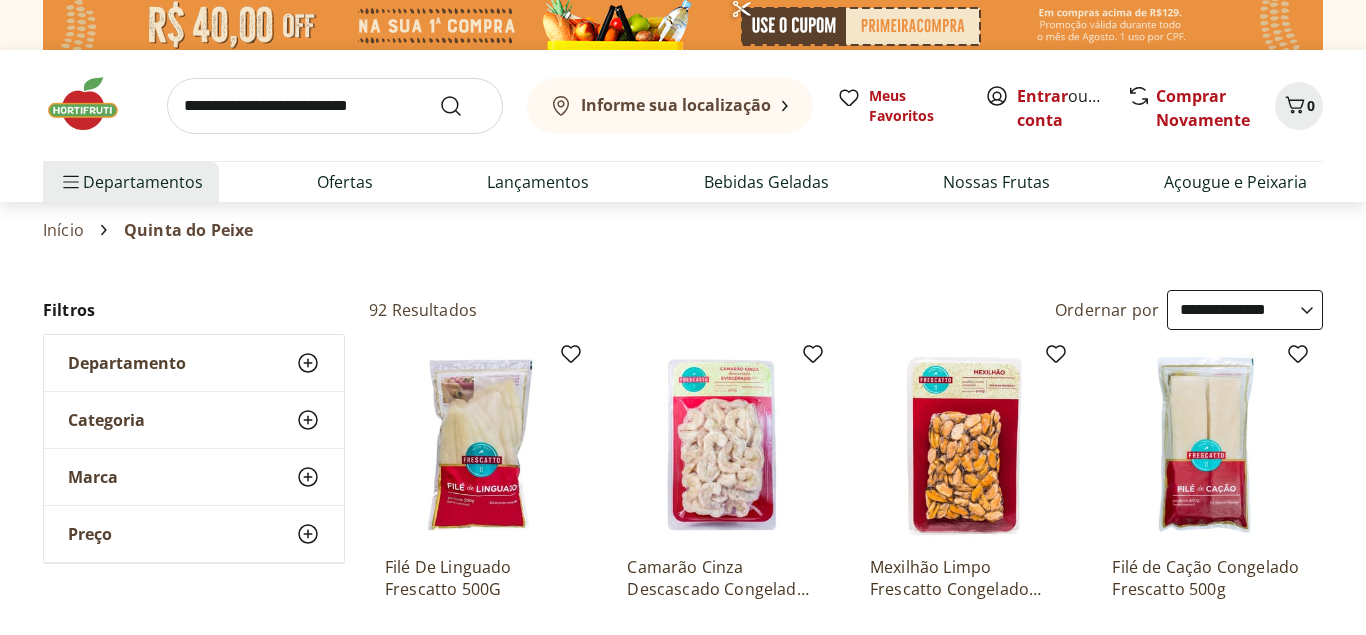 click on "**********" at bounding box center (1245, 310) 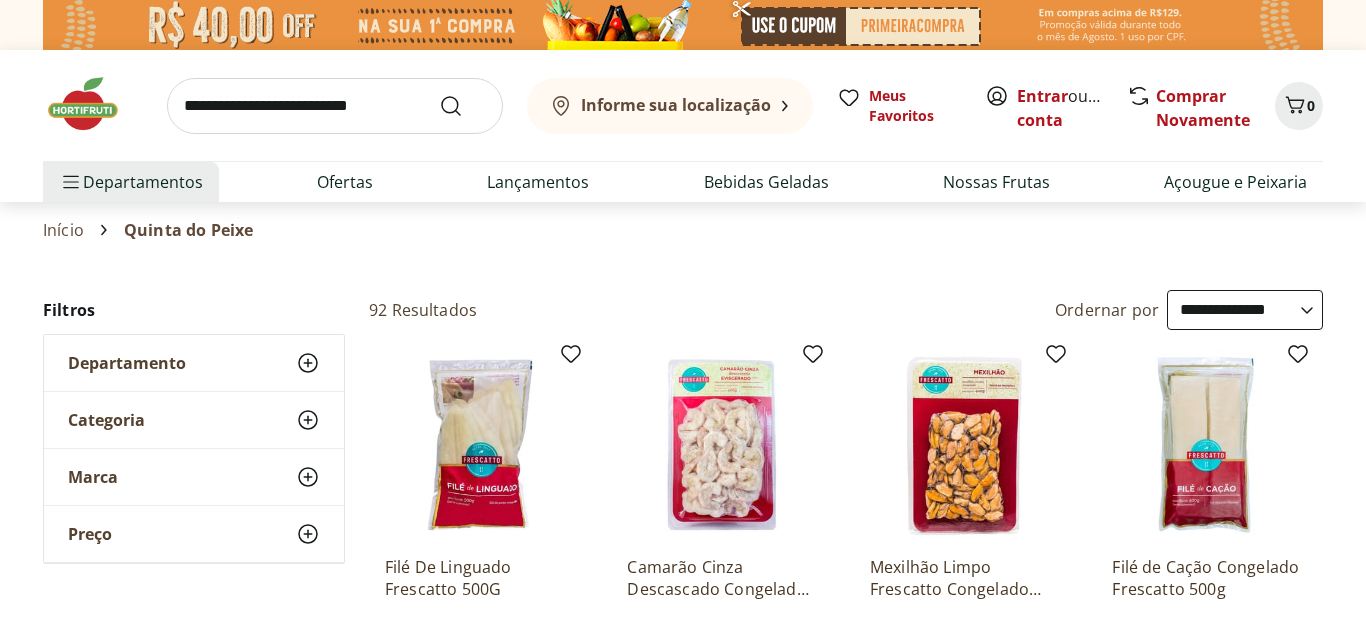 click on "**********" at bounding box center (0, 0) 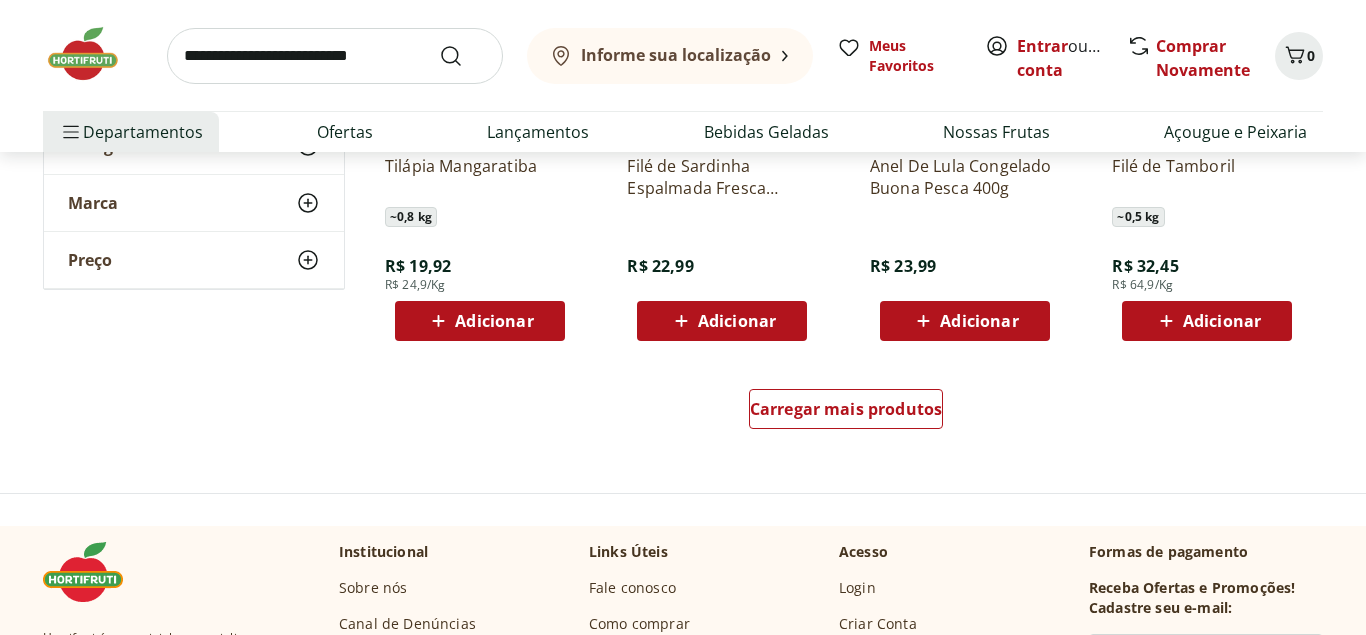 scroll, scrollTop: 1326, scrollLeft: 0, axis: vertical 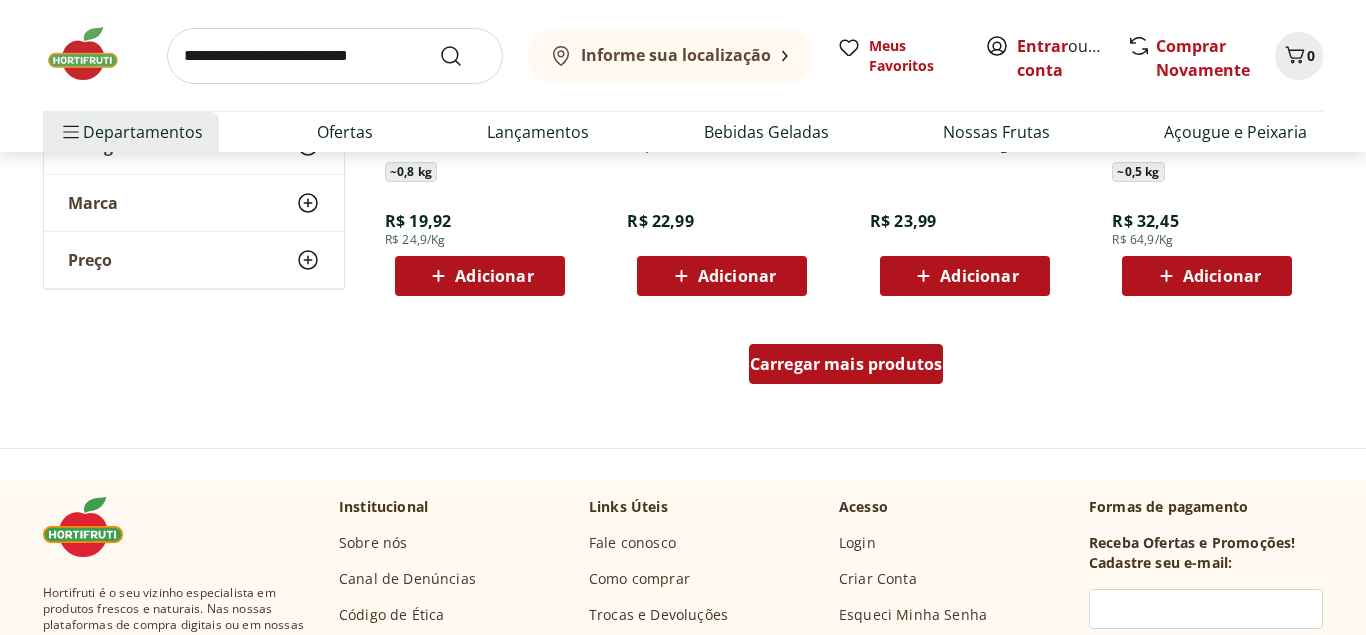 click on "Carregar mais produtos" at bounding box center [846, 364] 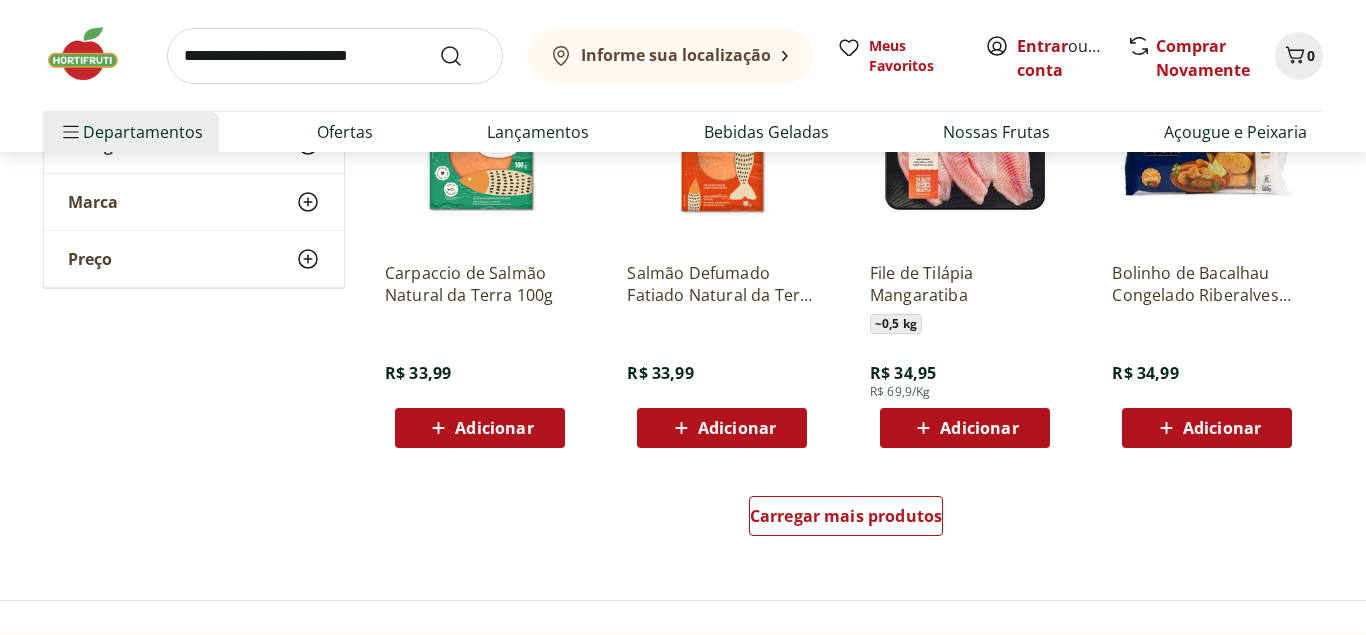 scroll, scrollTop: 2550, scrollLeft: 0, axis: vertical 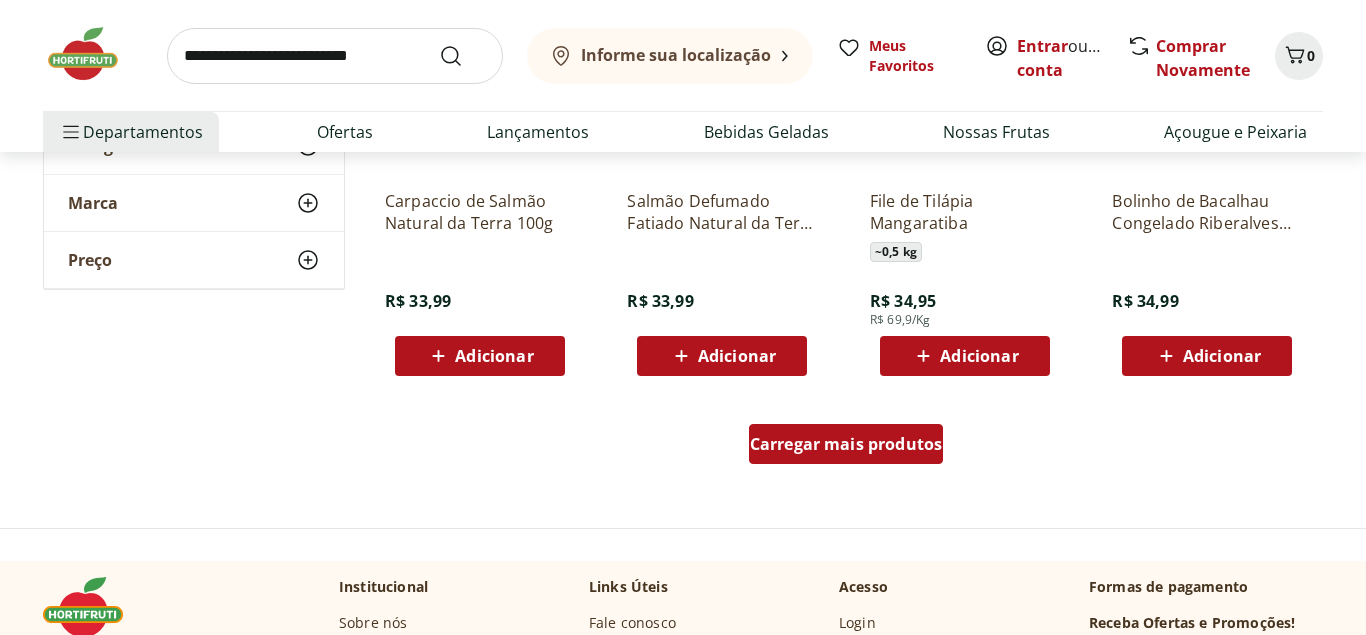 click on "Carregar mais produtos" at bounding box center (846, 444) 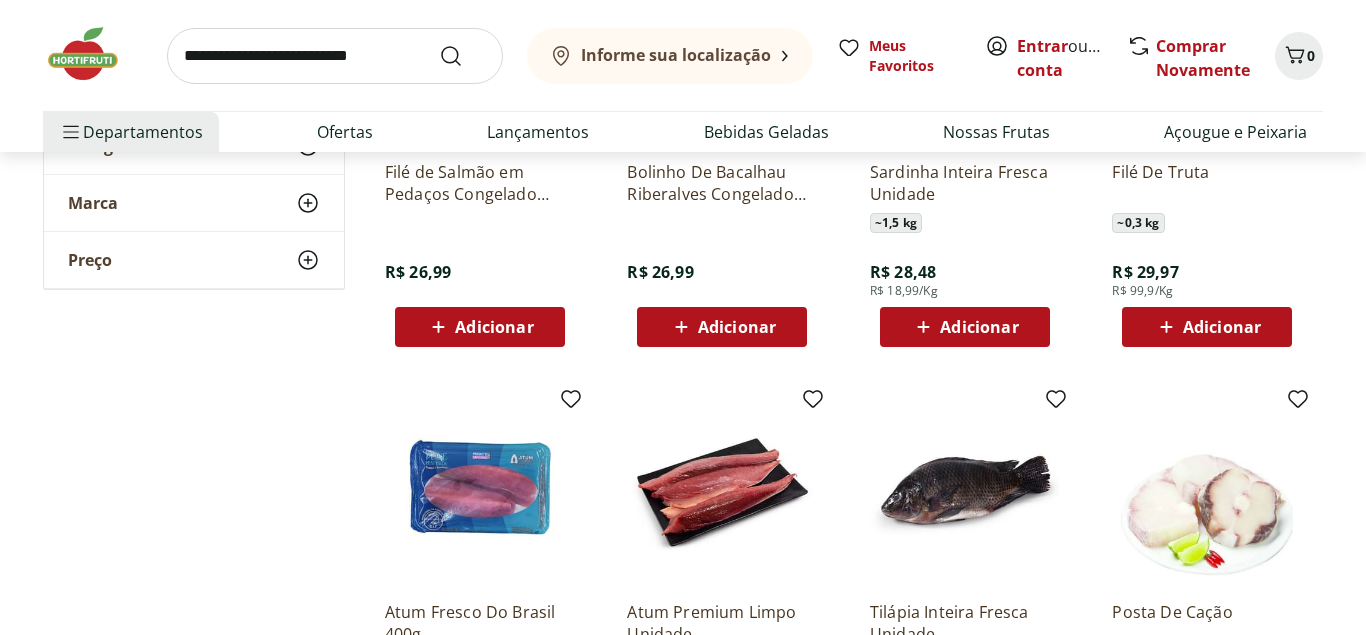 scroll, scrollTop: 1632, scrollLeft: 0, axis: vertical 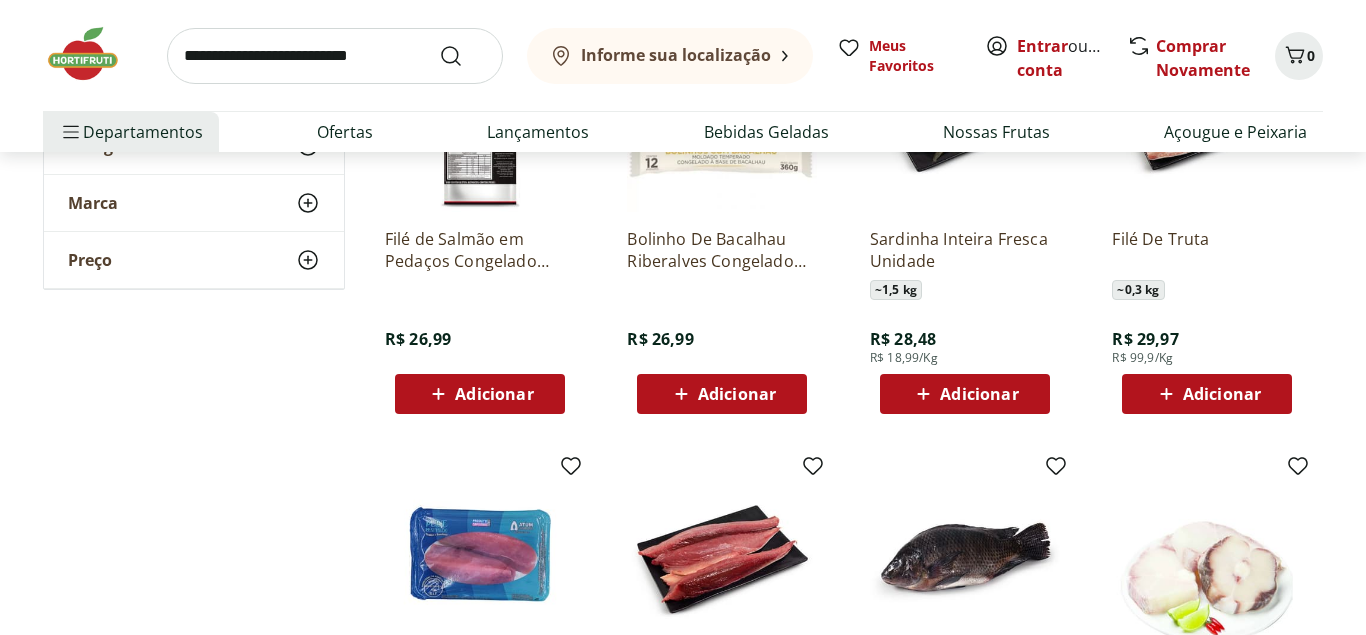 click at bounding box center [93, 54] 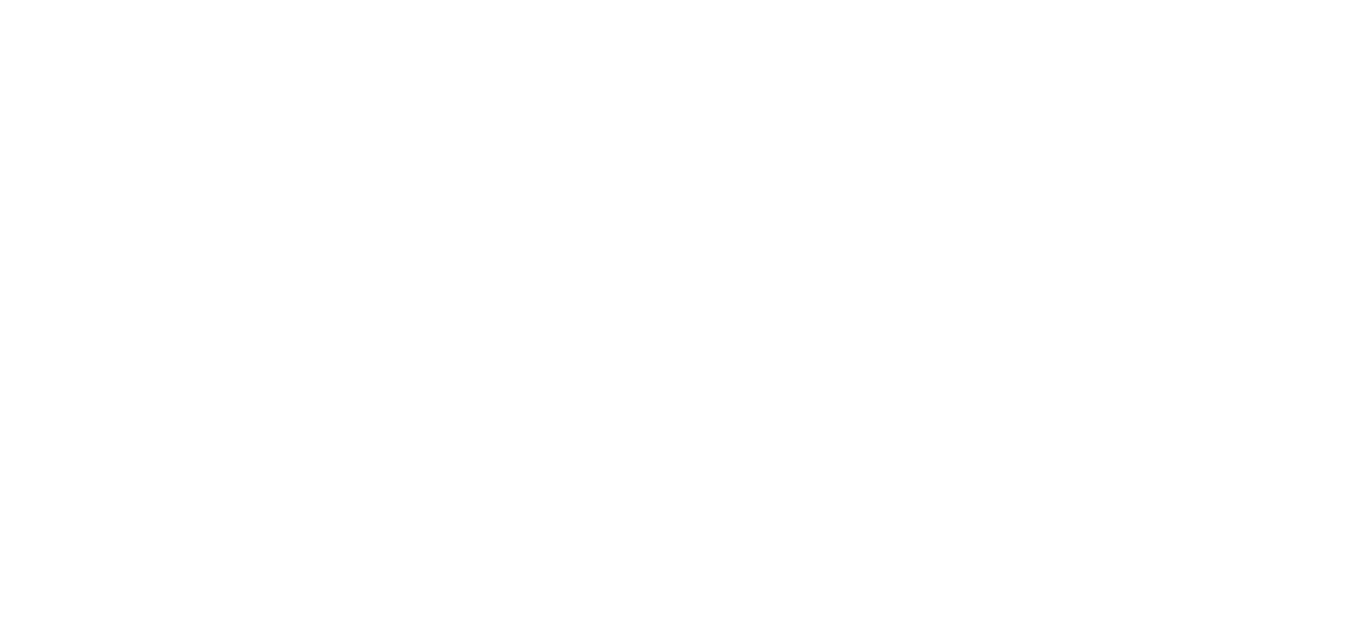 scroll, scrollTop: 0, scrollLeft: 0, axis: both 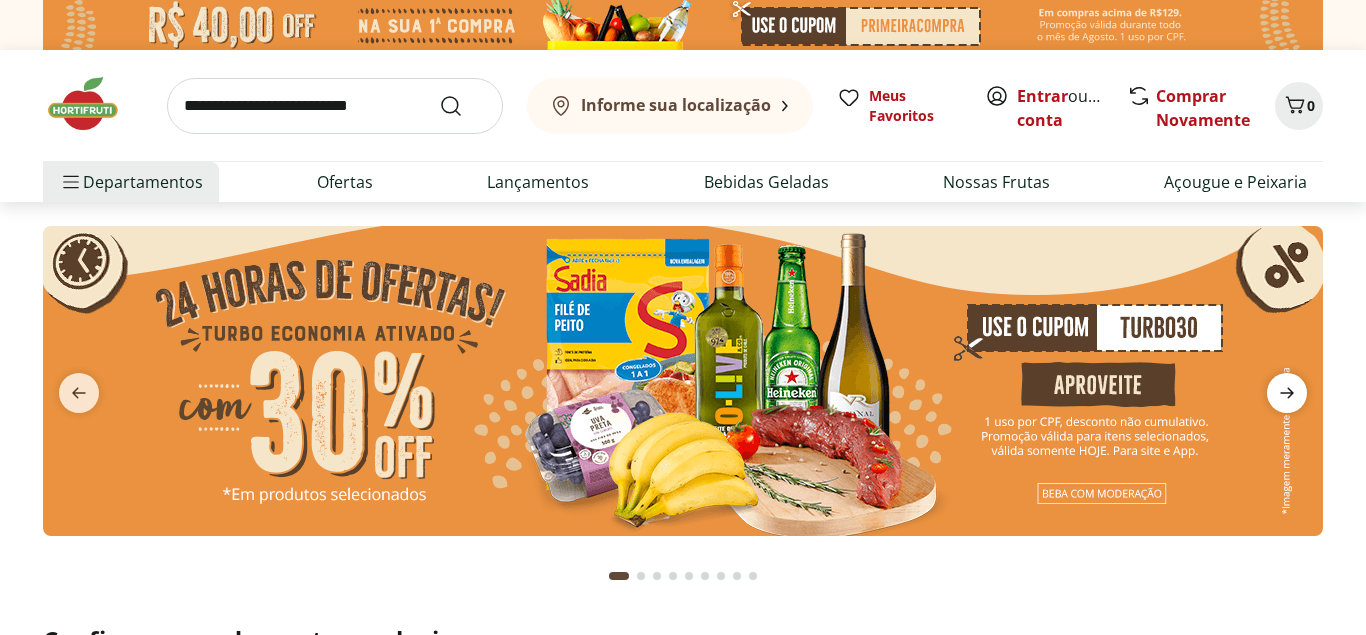 click 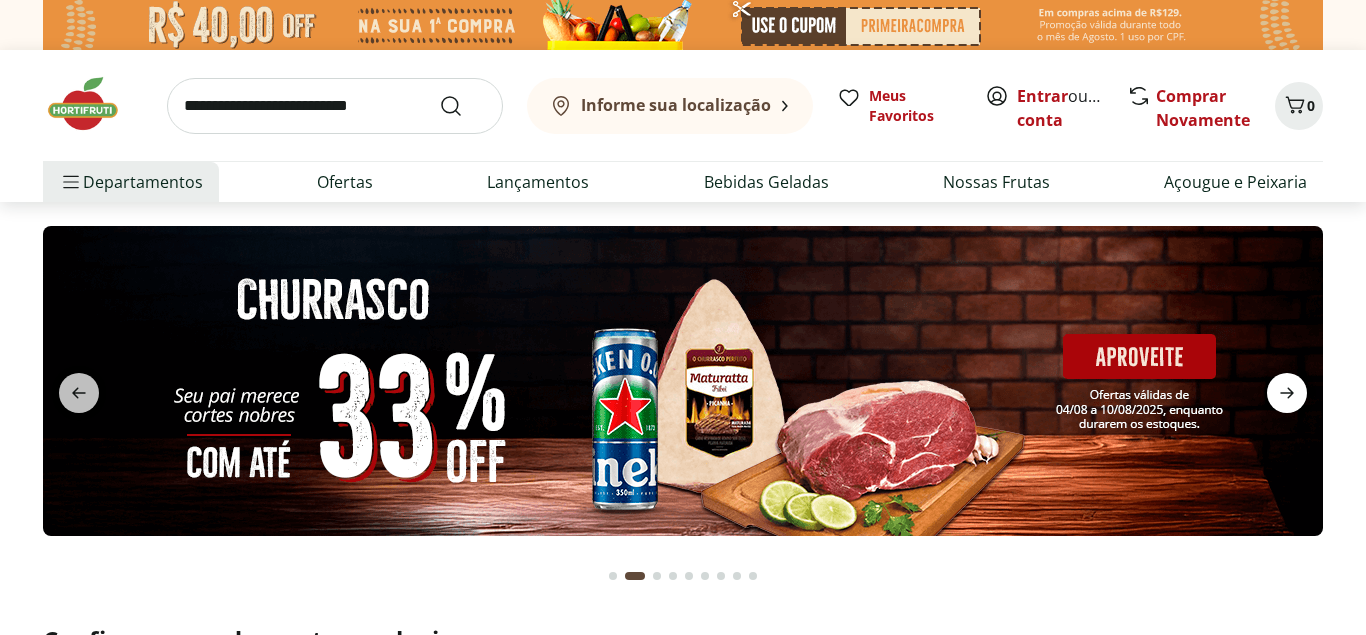 click 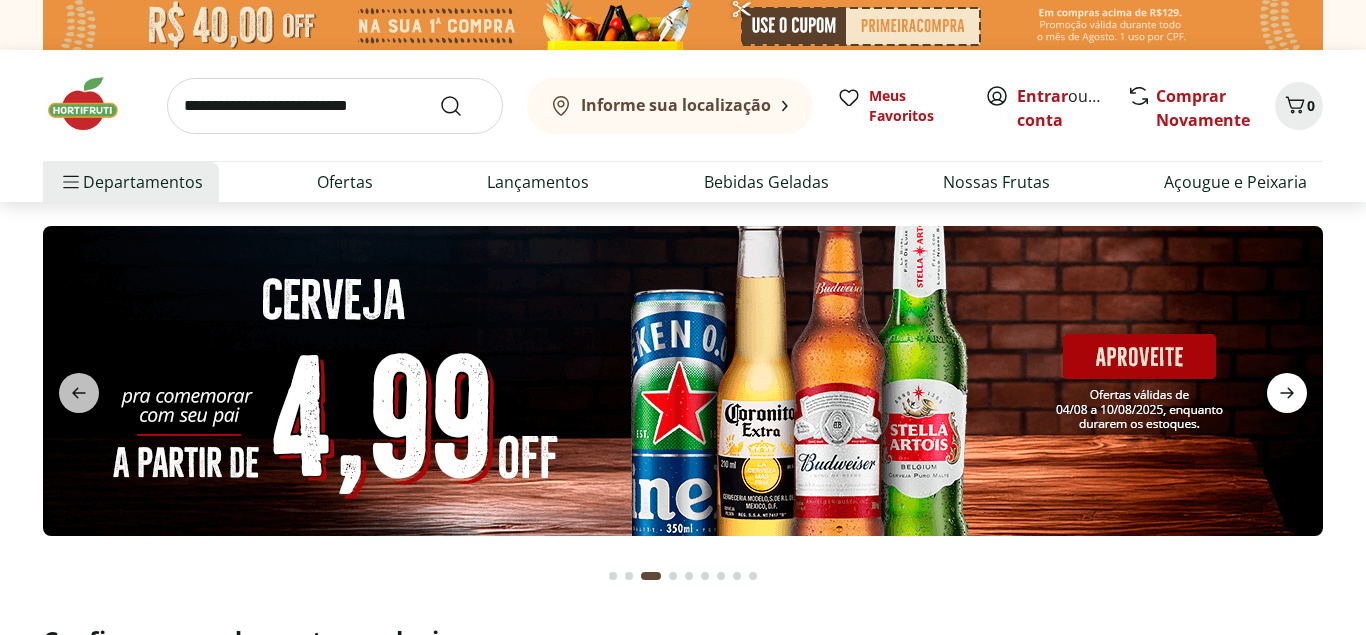 click 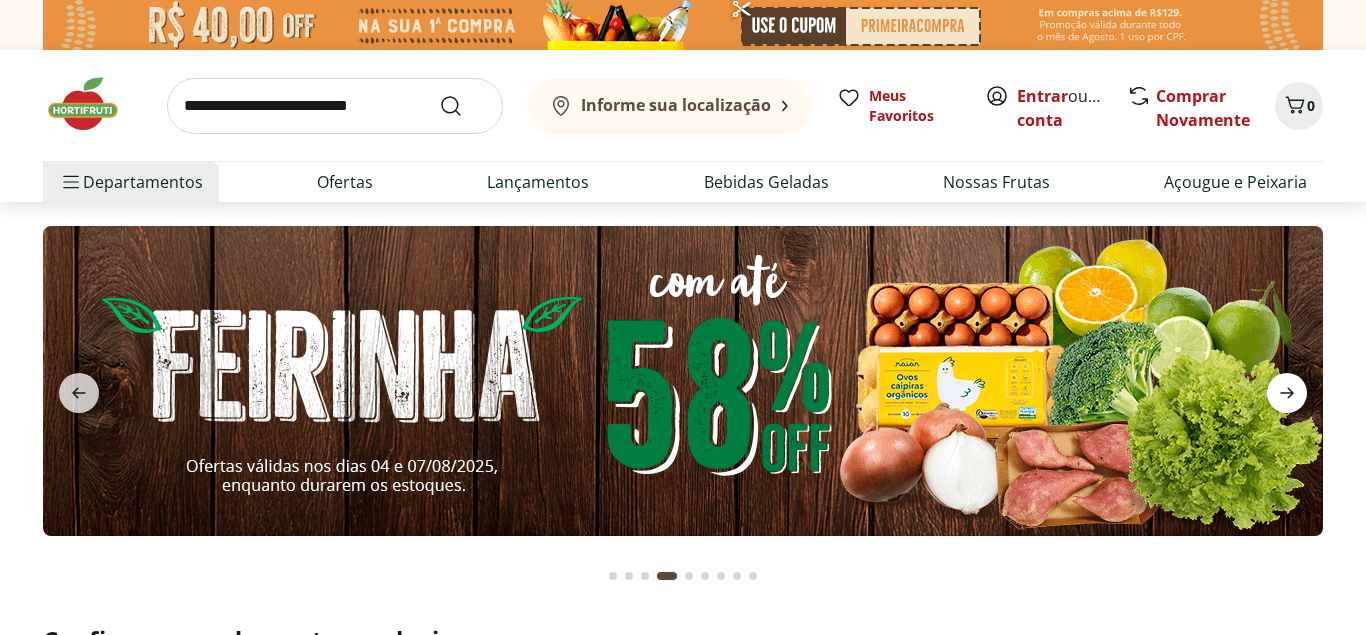 click 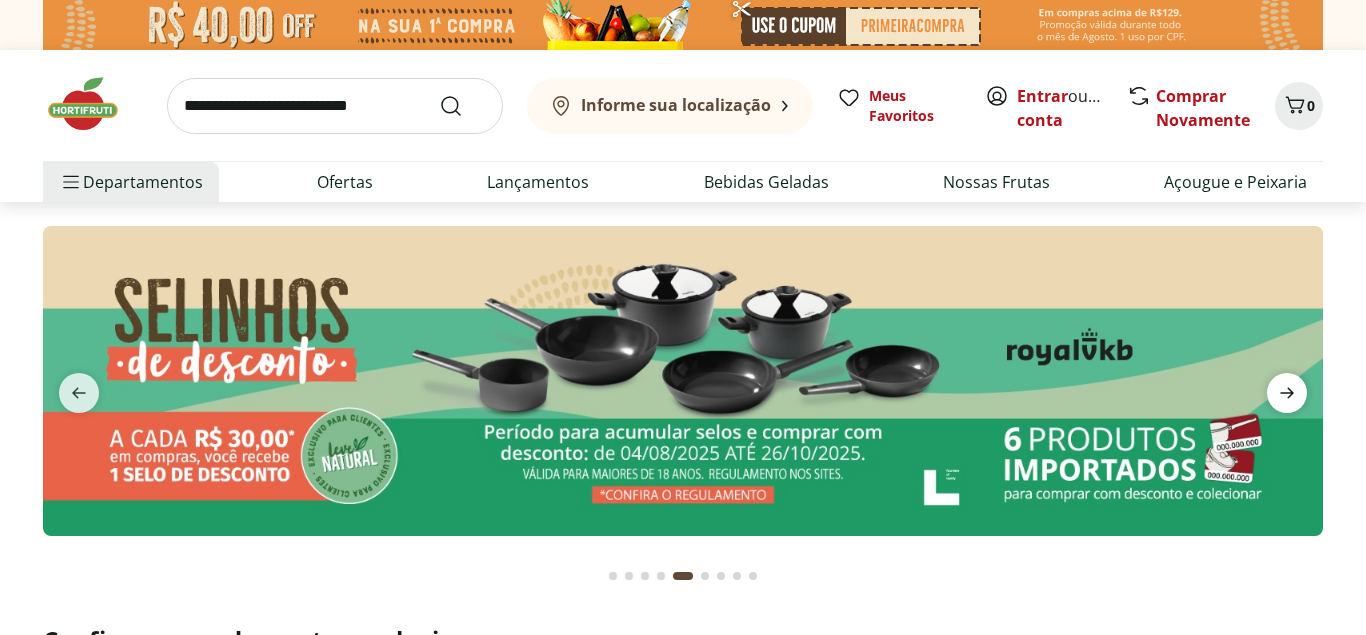 click 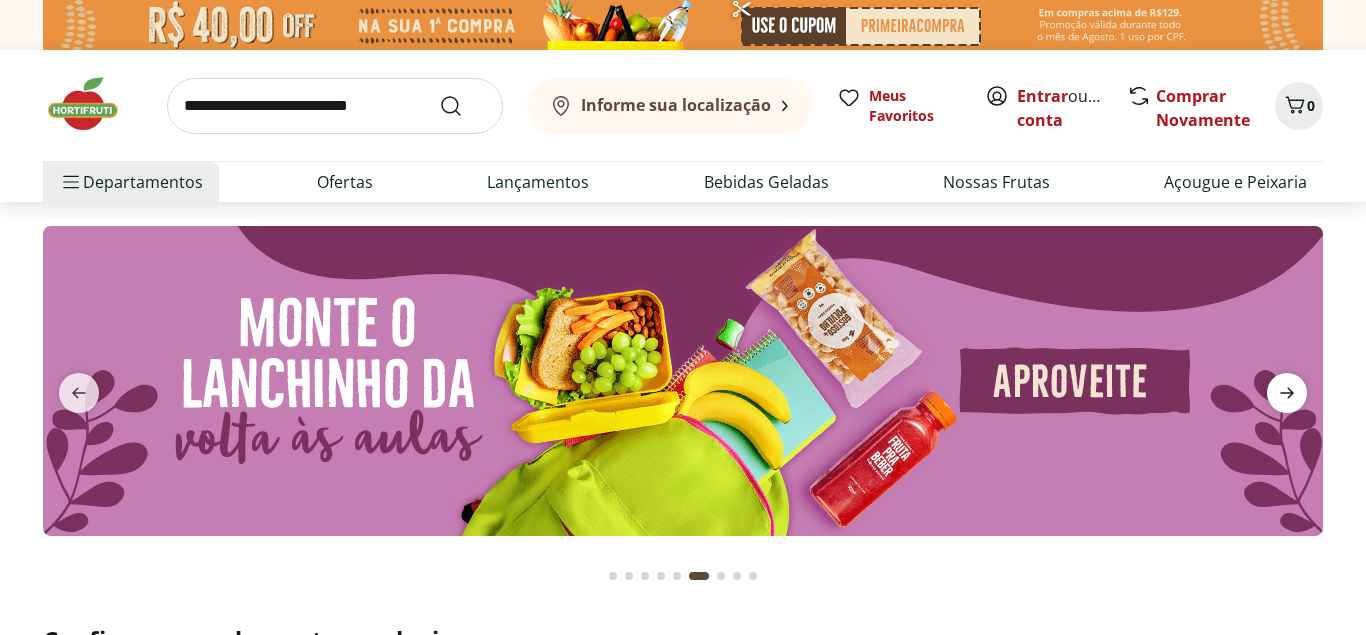 click 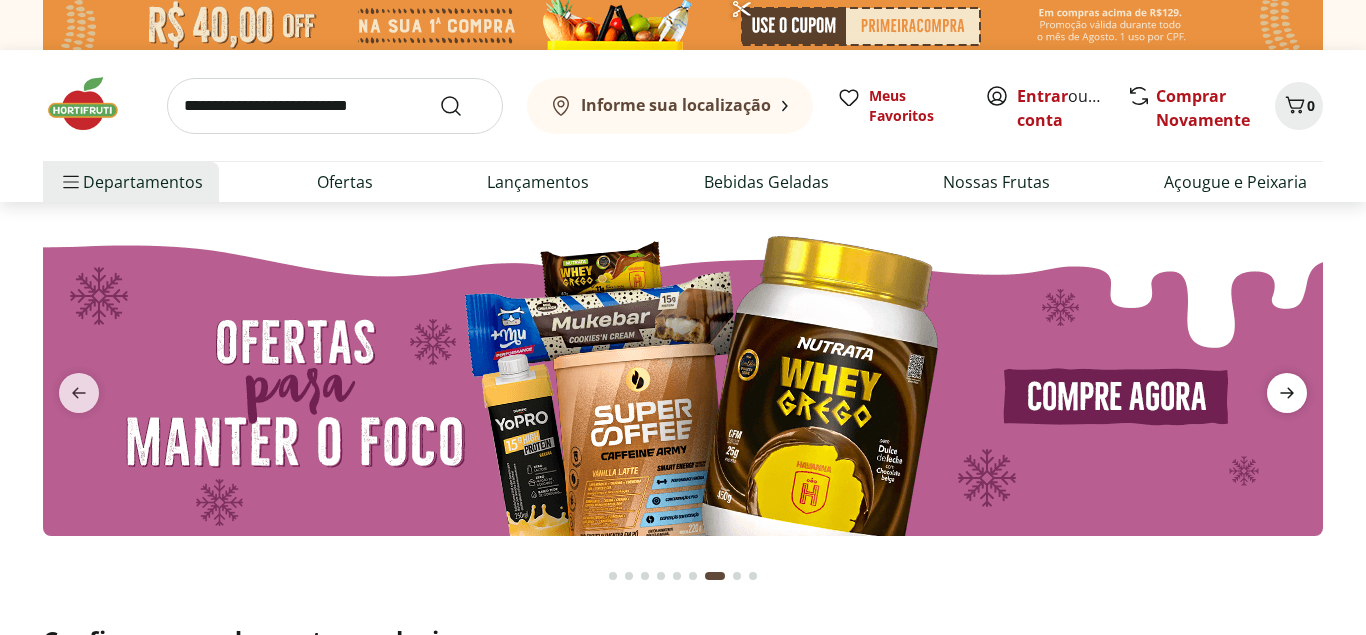 click 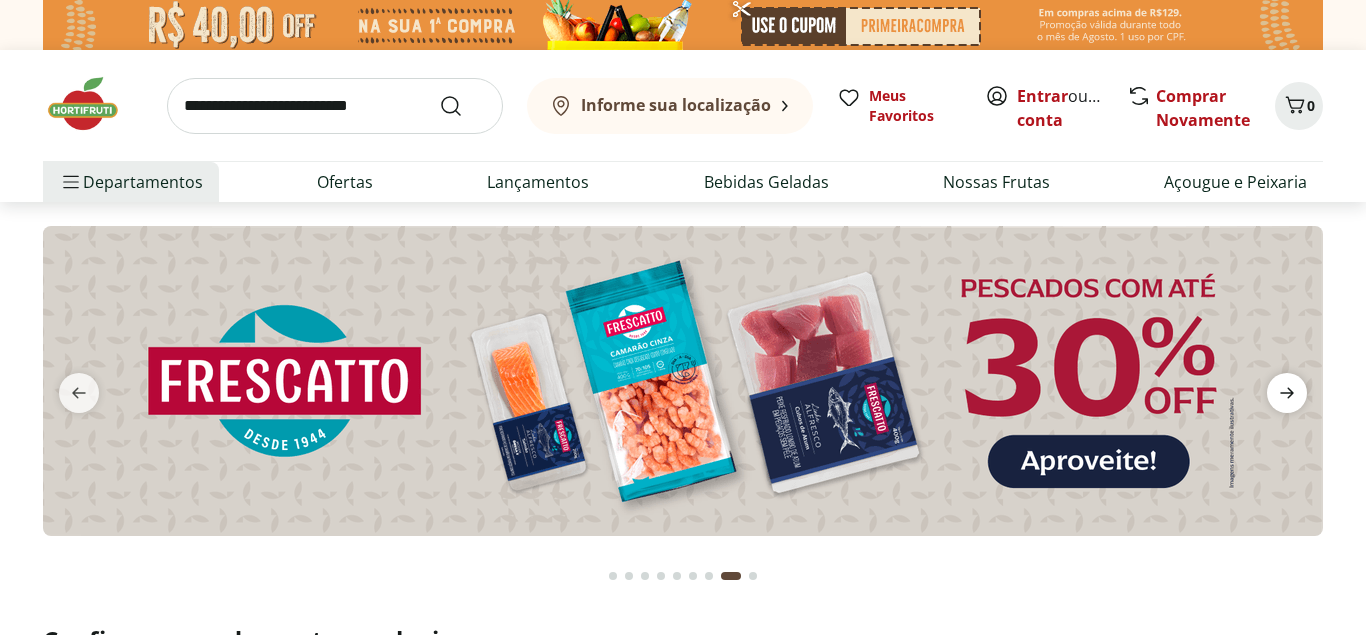 click 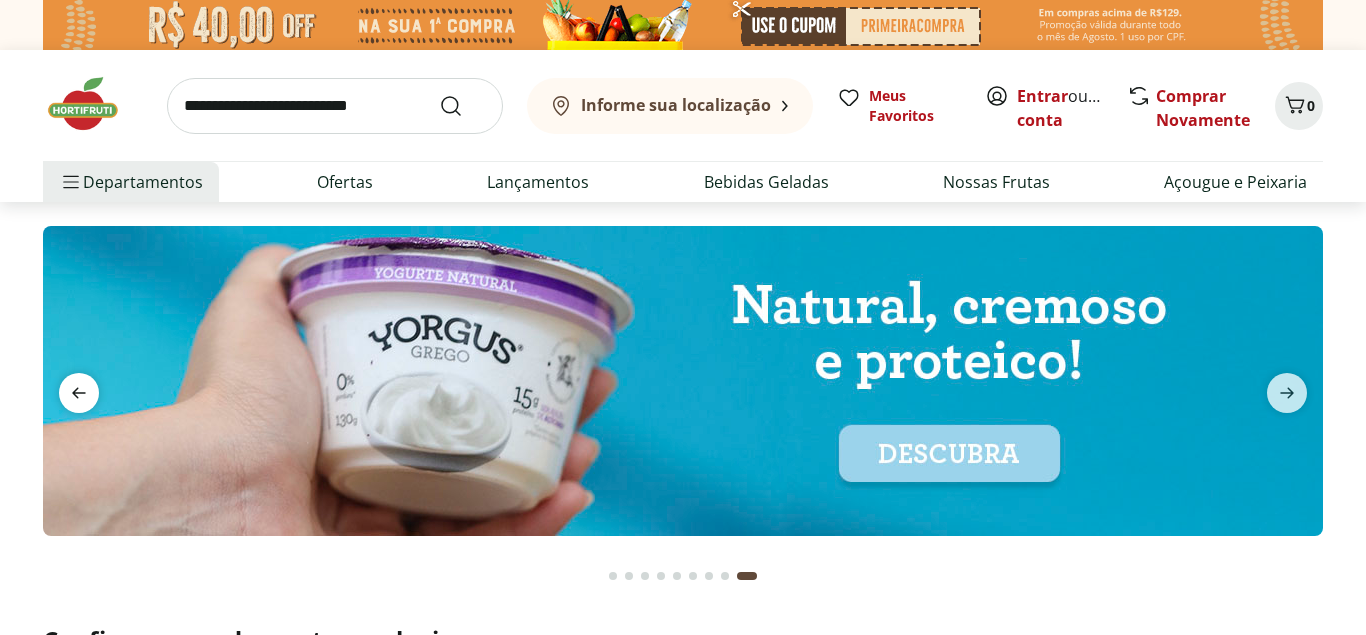 click 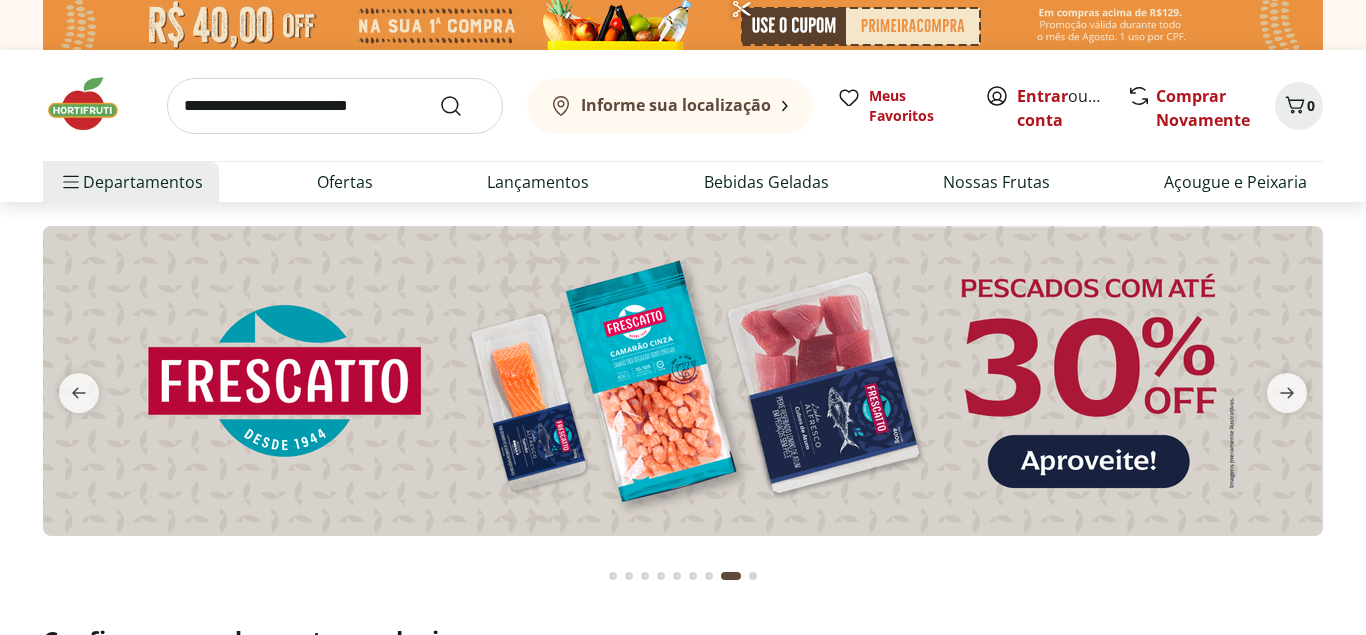 click at bounding box center [683, 381] 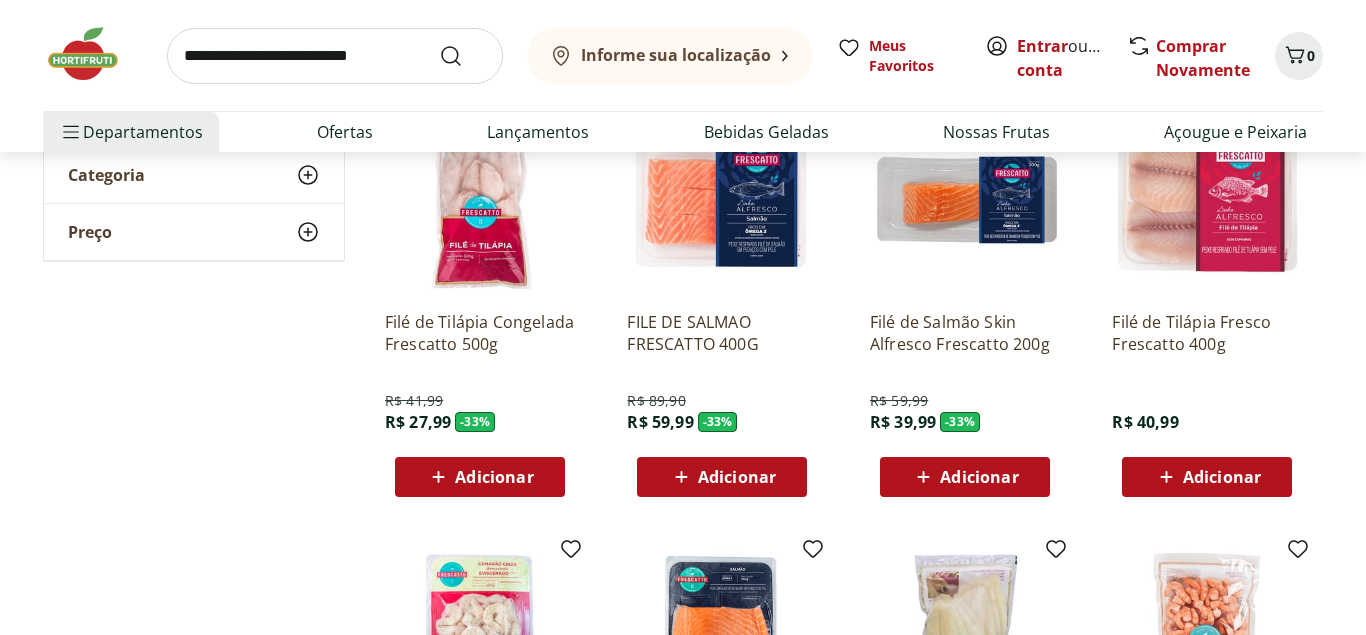 scroll, scrollTop: 510, scrollLeft: 0, axis: vertical 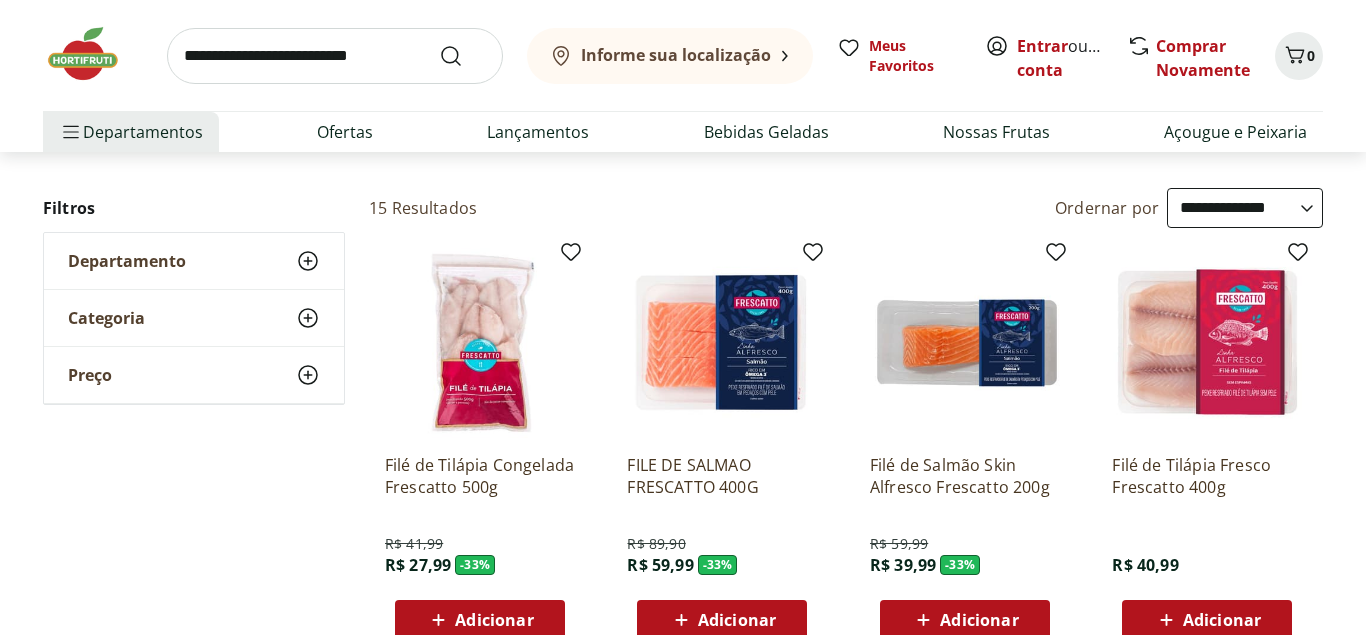 click at bounding box center [722, 343] 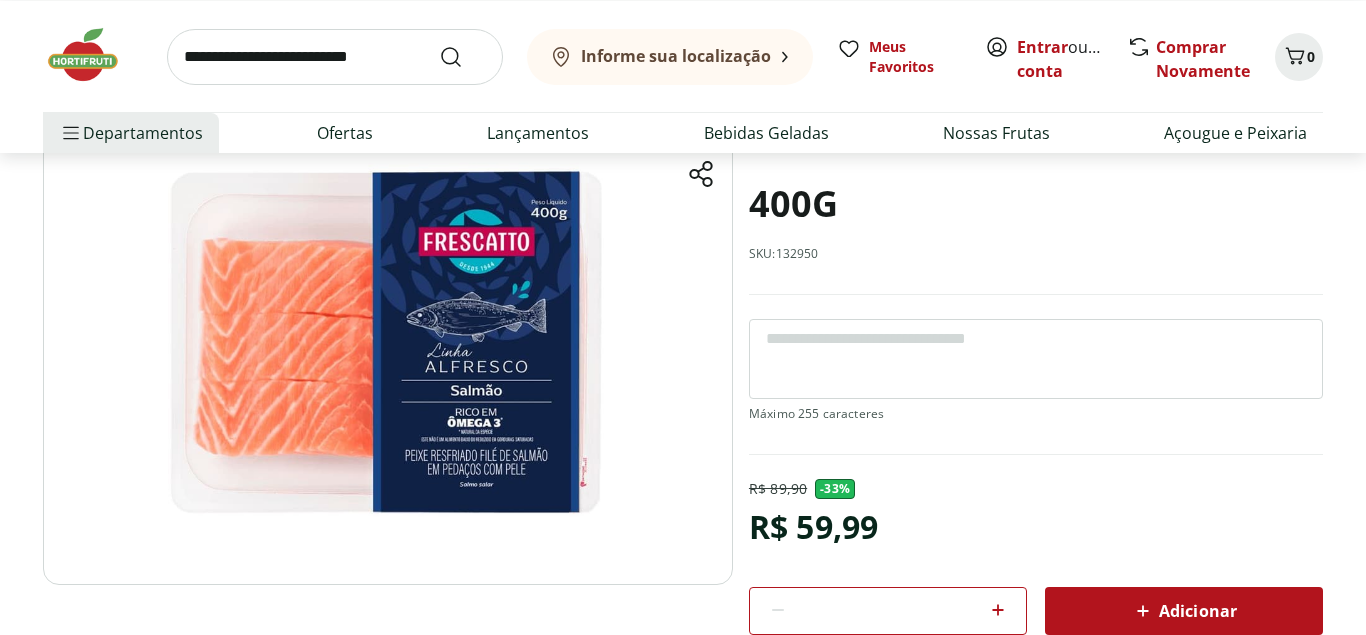 scroll, scrollTop: 306, scrollLeft: 0, axis: vertical 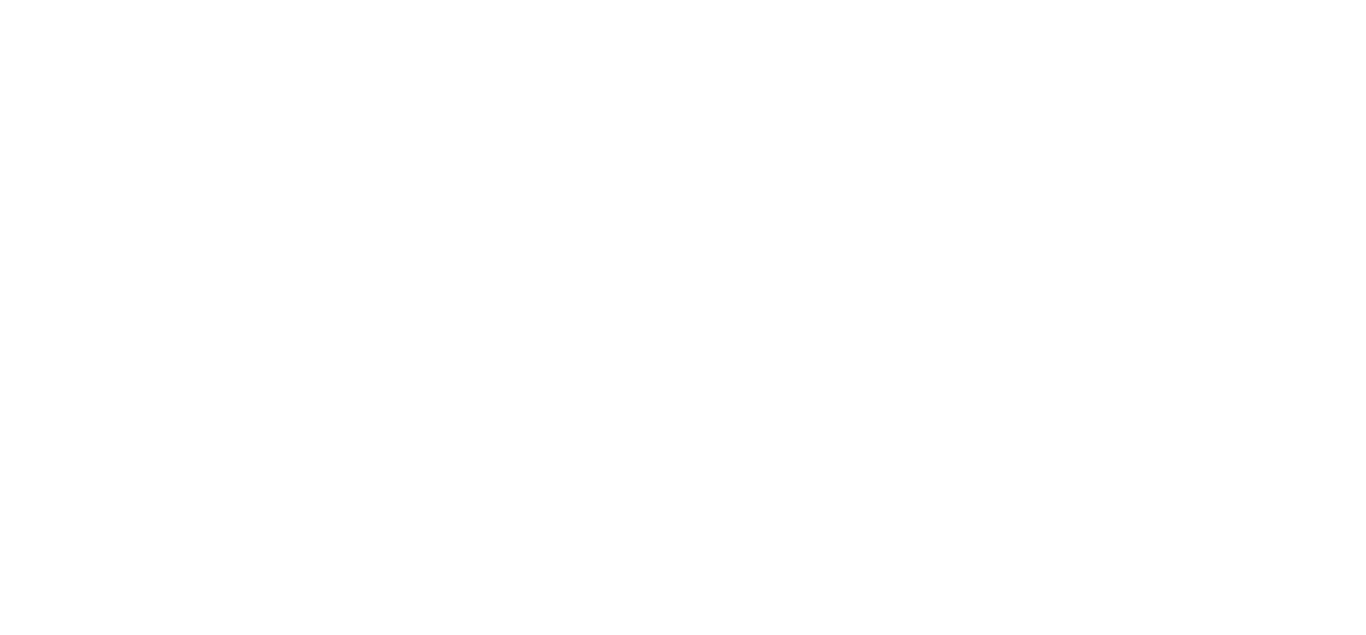 select on "**********" 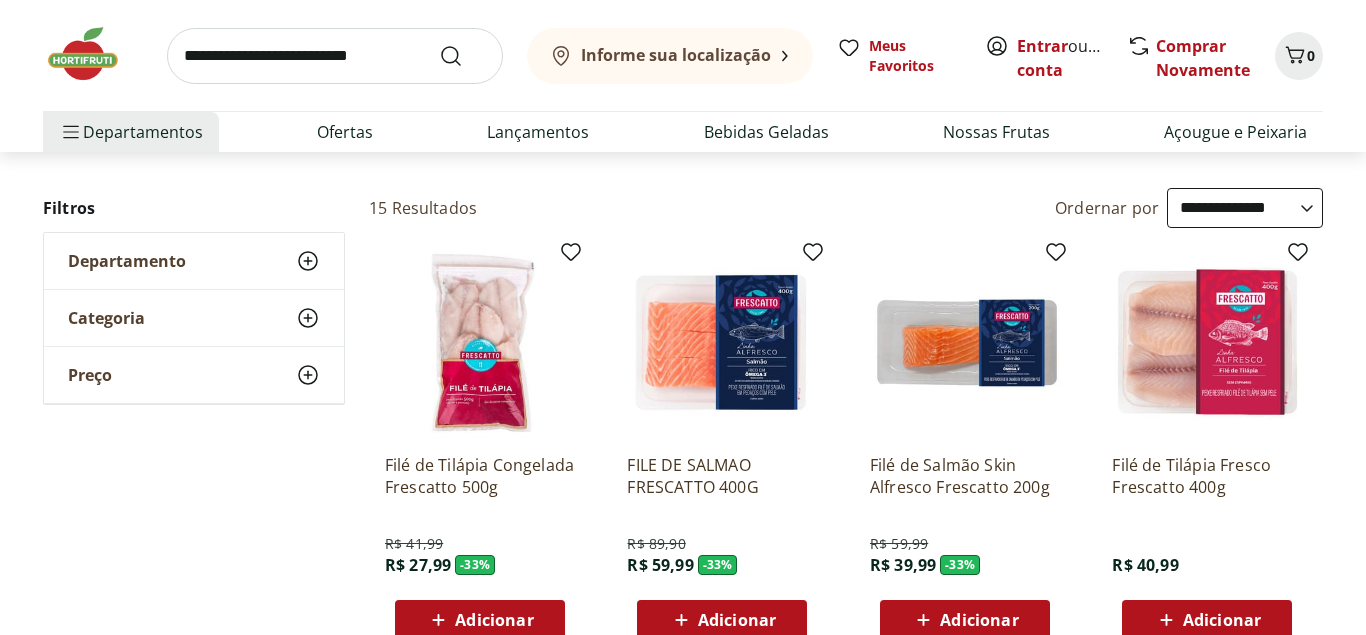 scroll, scrollTop: 204, scrollLeft: 0, axis: vertical 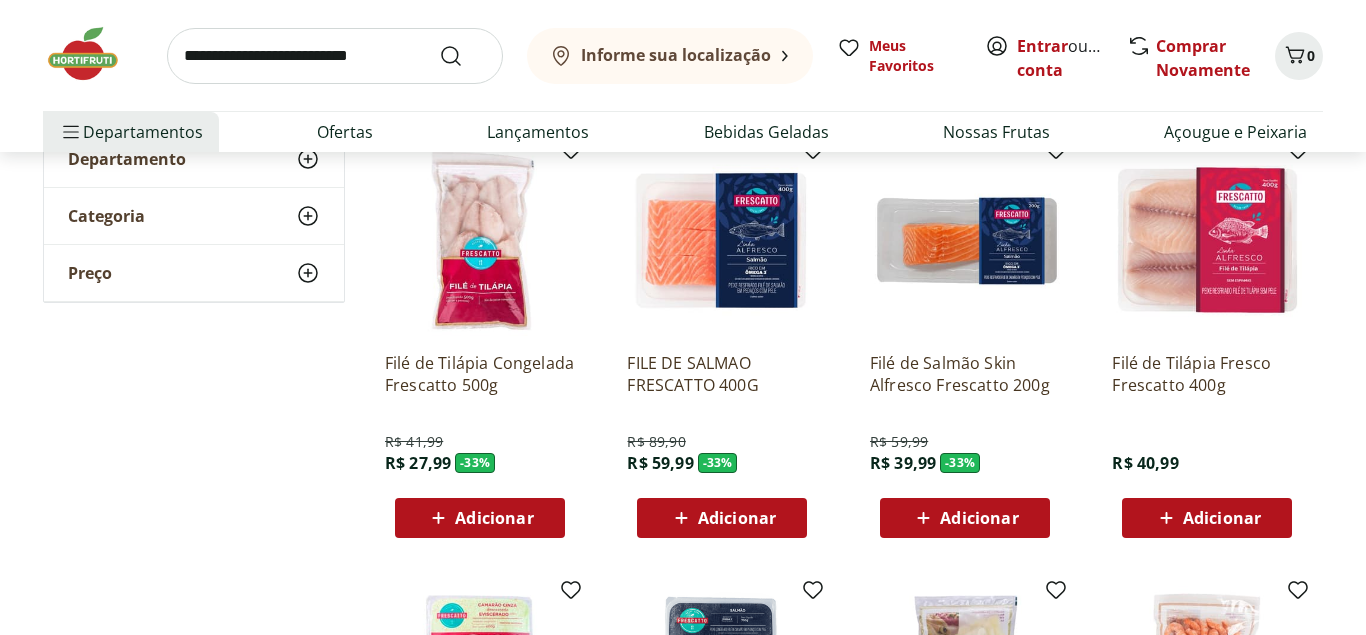 click at bounding box center (480, 241) 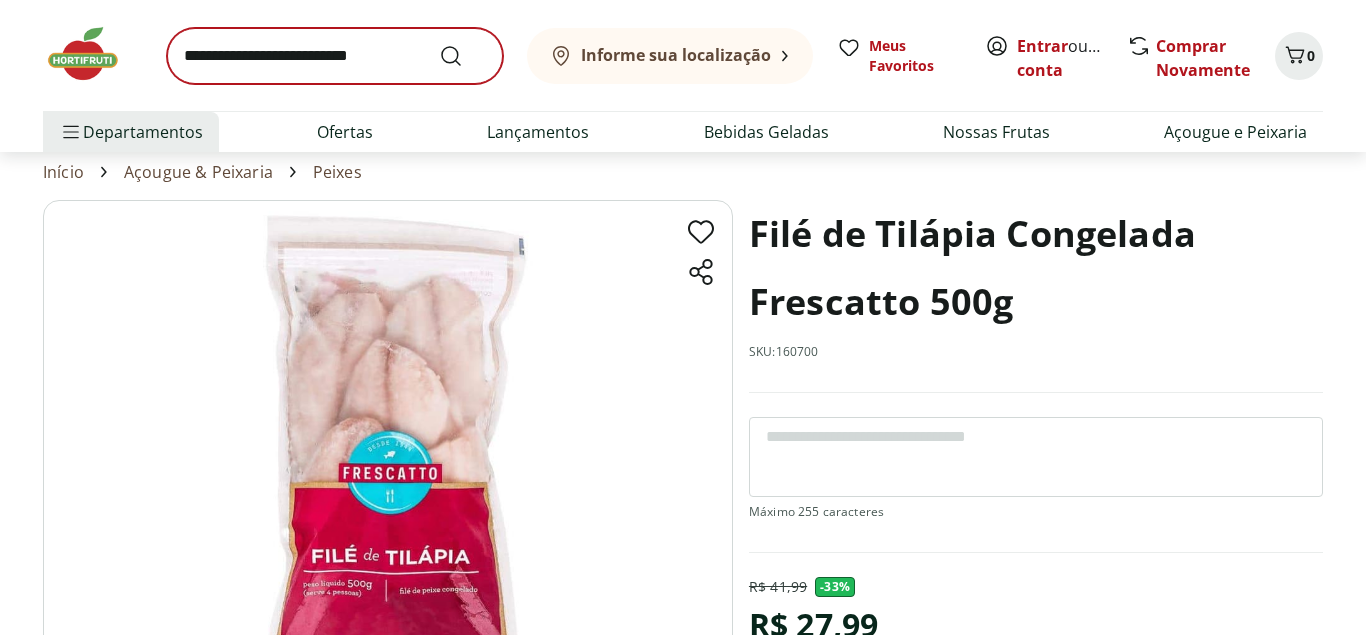 scroll, scrollTop: 102, scrollLeft: 0, axis: vertical 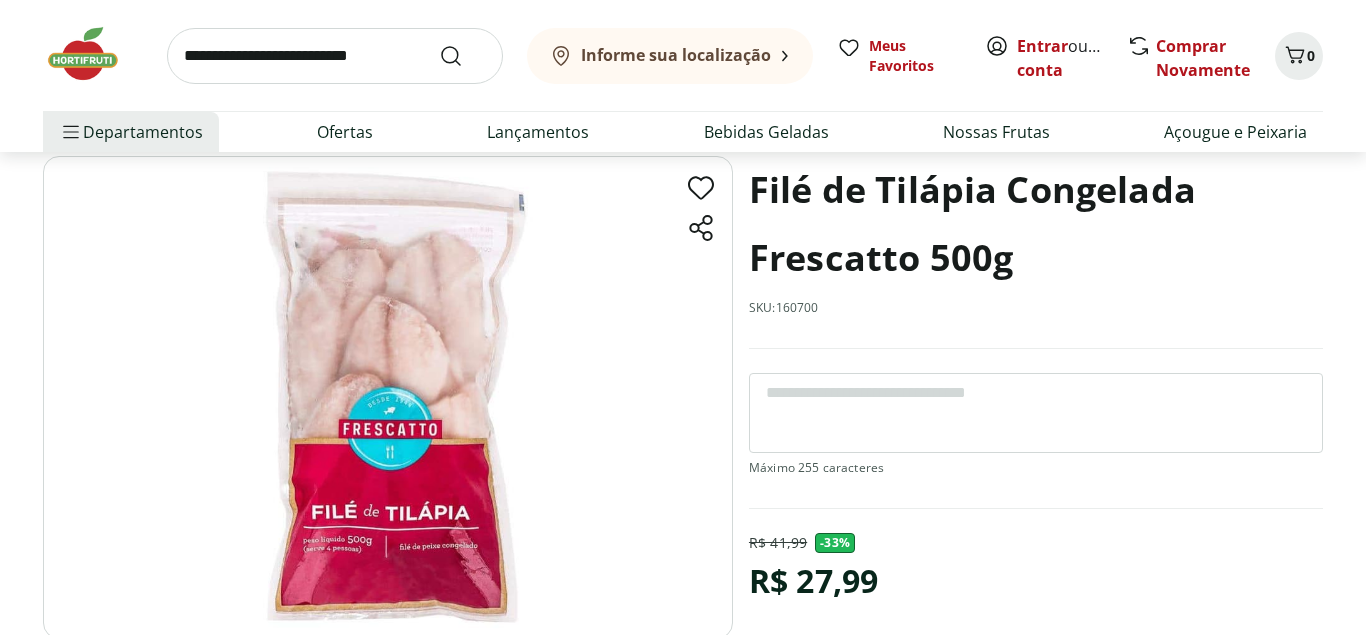 select on "**********" 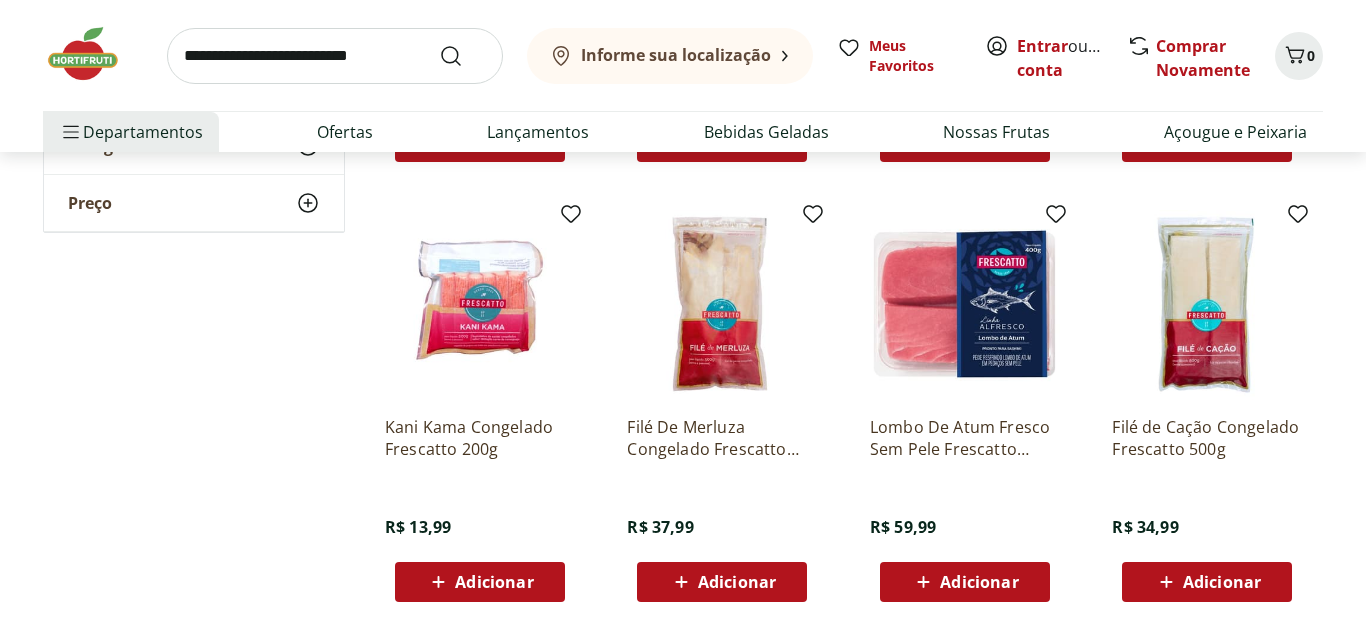 scroll, scrollTop: 1122, scrollLeft: 0, axis: vertical 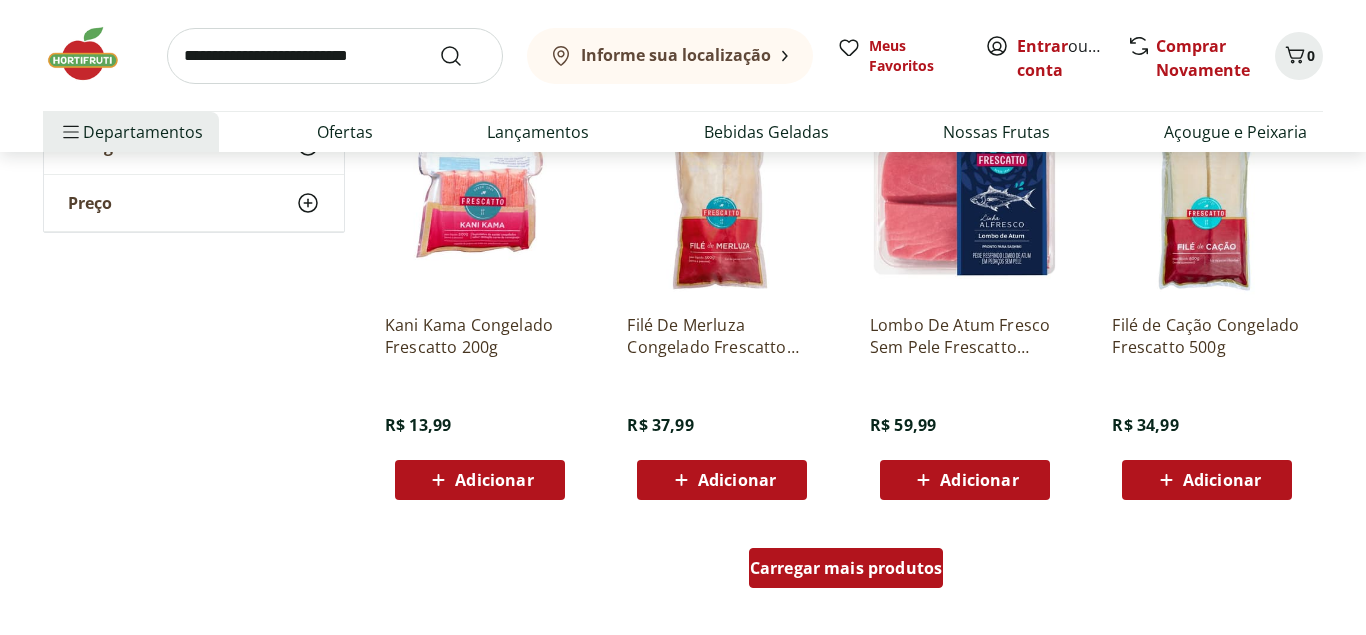 click on "Carregar mais produtos" at bounding box center [846, 568] 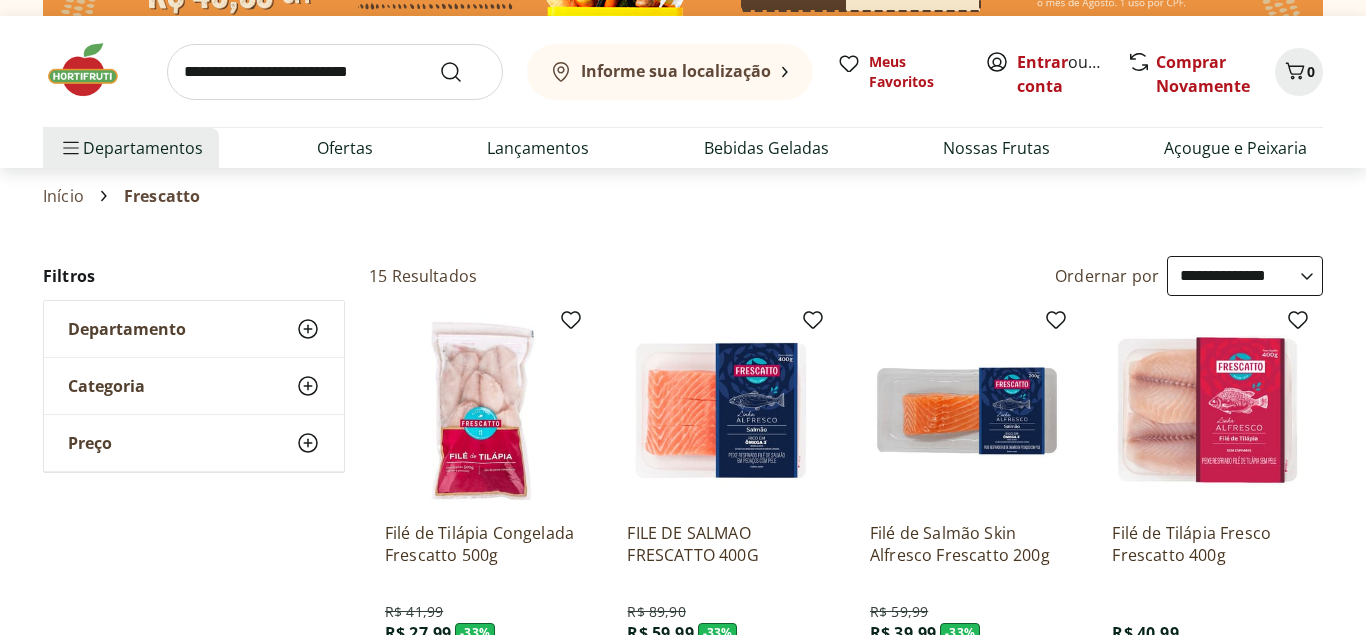 scroll, scrollTop: 0, scrollLeft: 0, axis: both 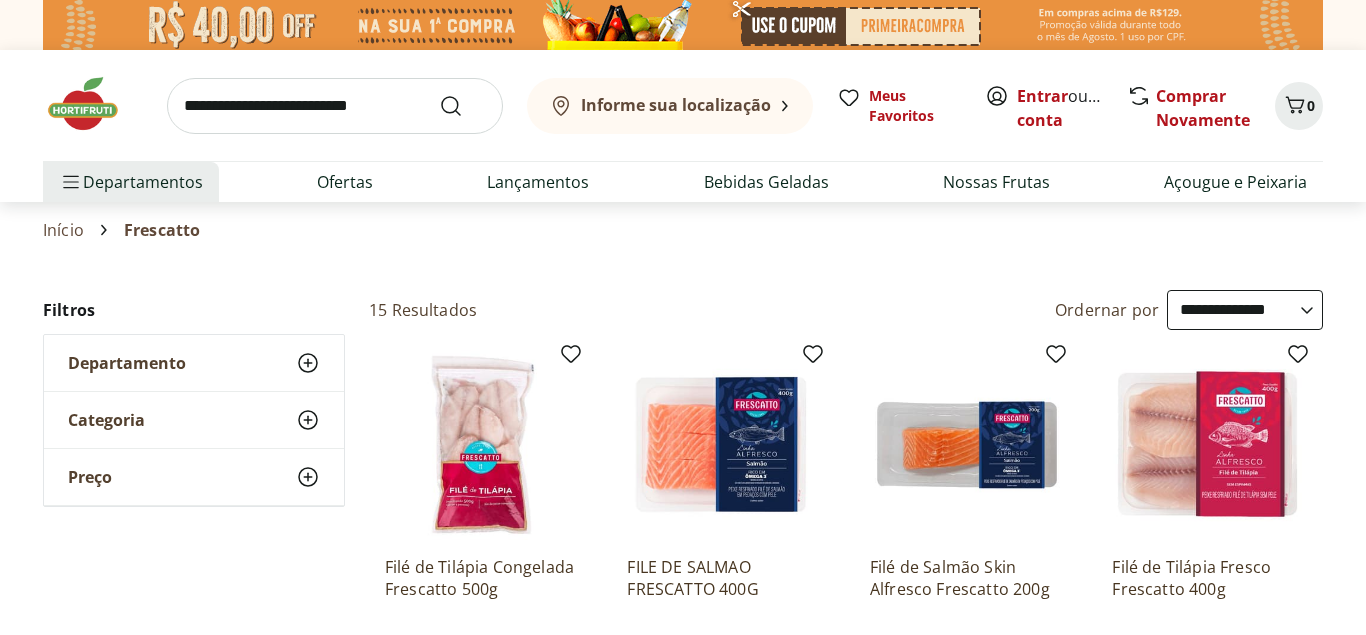 click at bounding box center (93, 104) 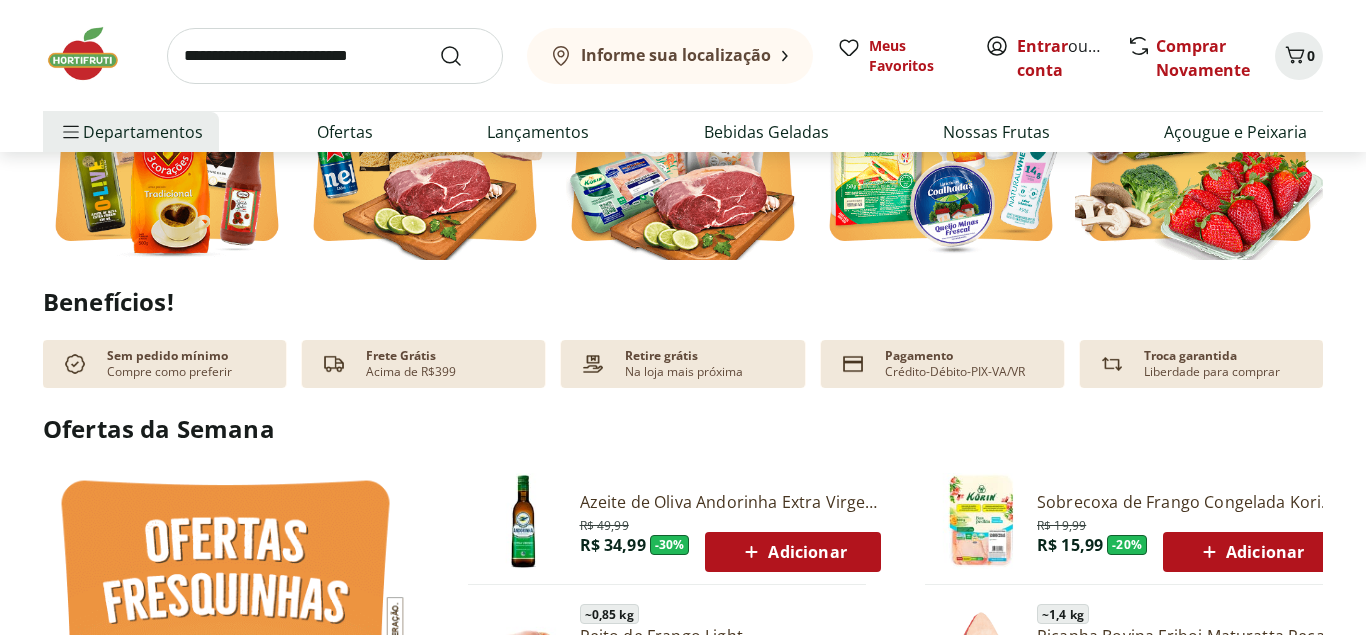 scroll, scrollTop: 918, scrollLeft: 0, axis: vertical 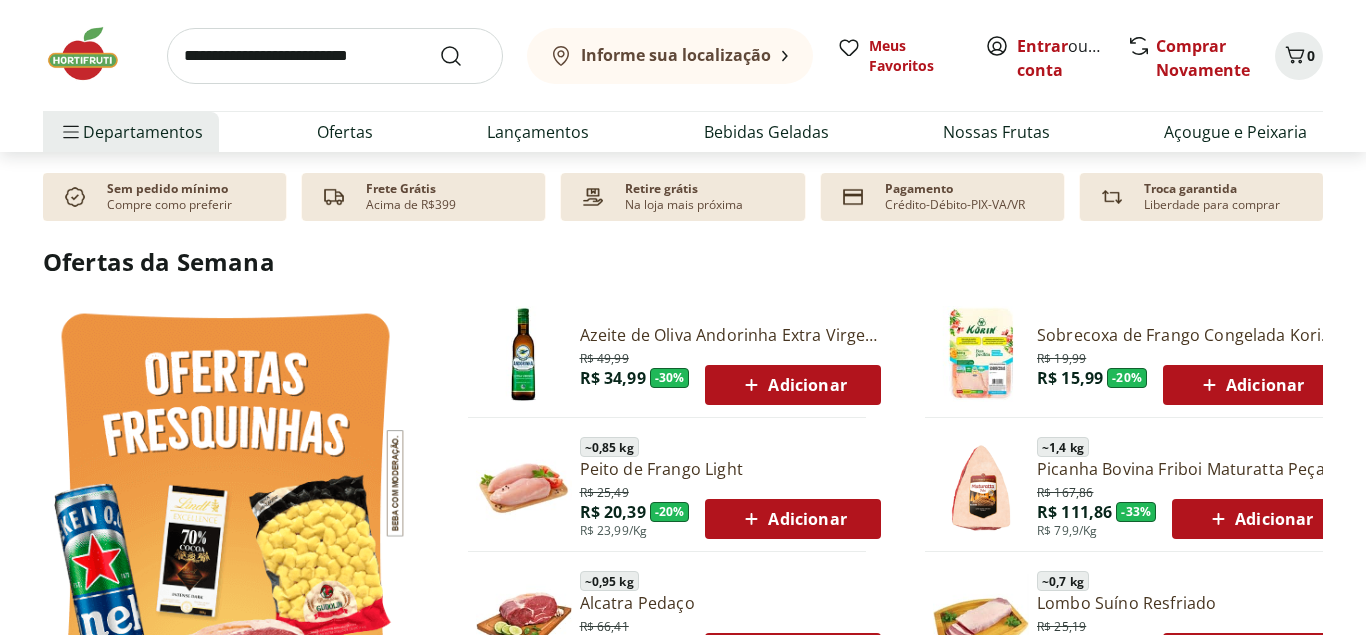 click at bounding box center [524, 354] 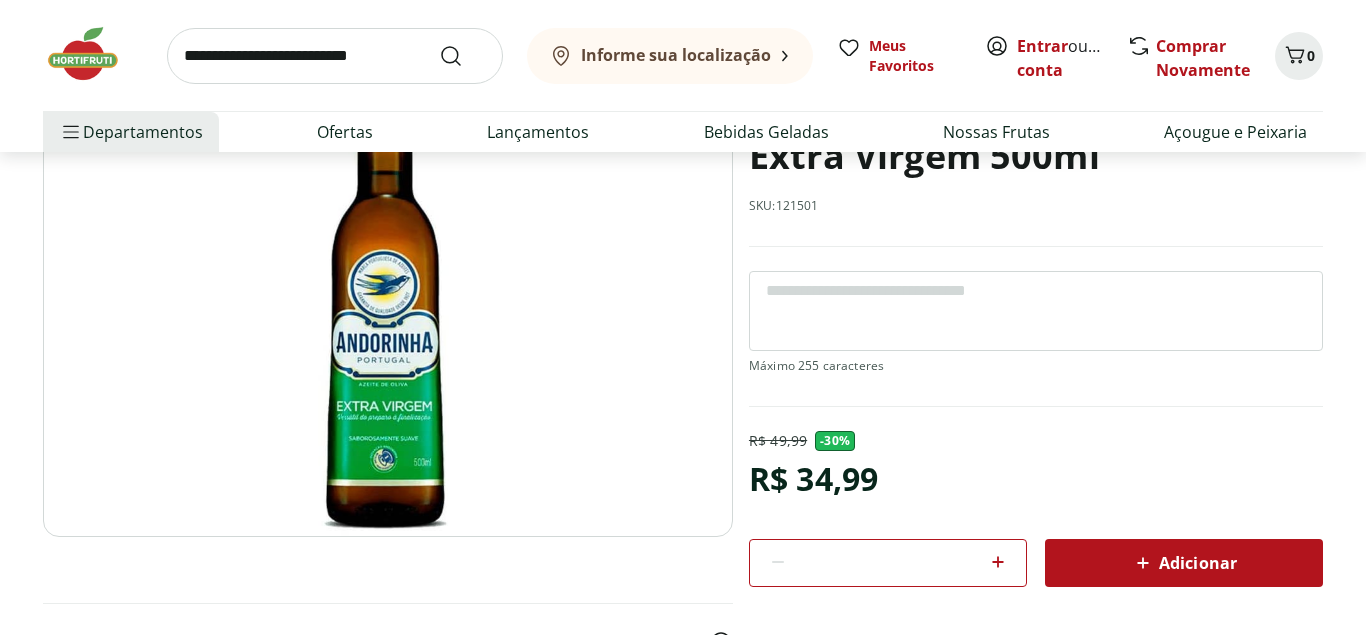 scroll, scrollTop: 0, scrollLeft: 0, axis: both 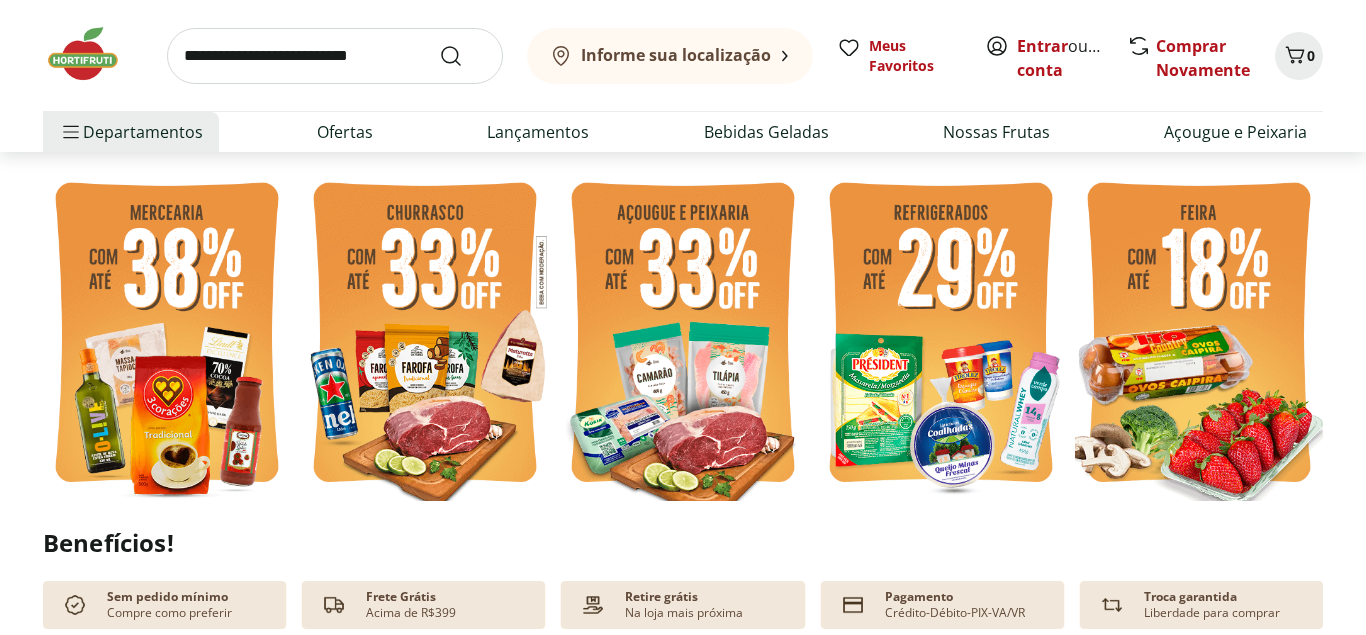 click at bounding box center (1199, 335) 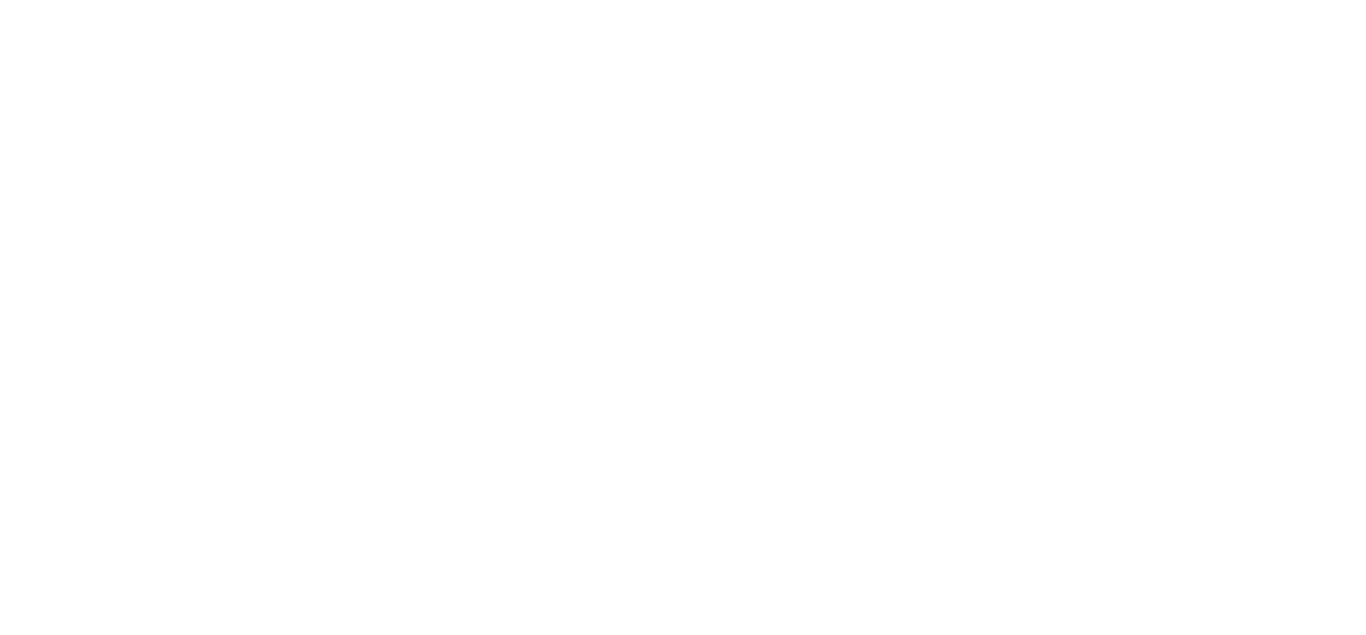 scroll, scrollTop: 0, scrollLeft: 0, axis: both 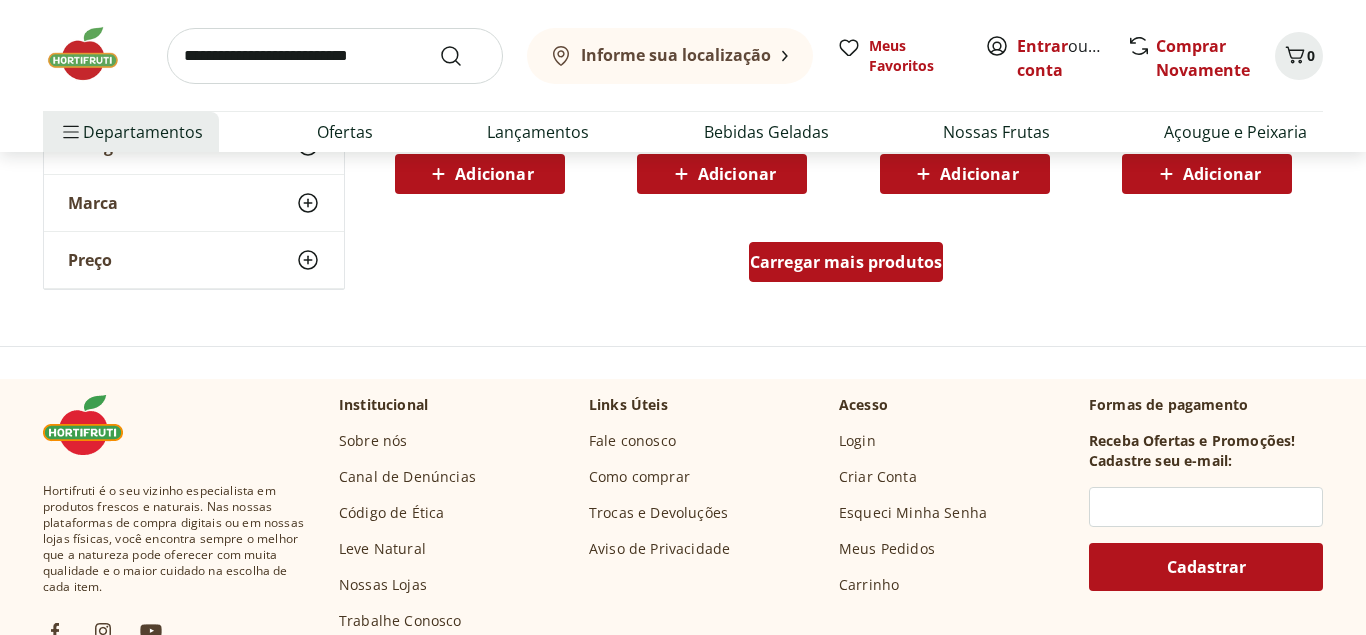 click on "Carregar mais produtos" at bounding box center [846, 262] 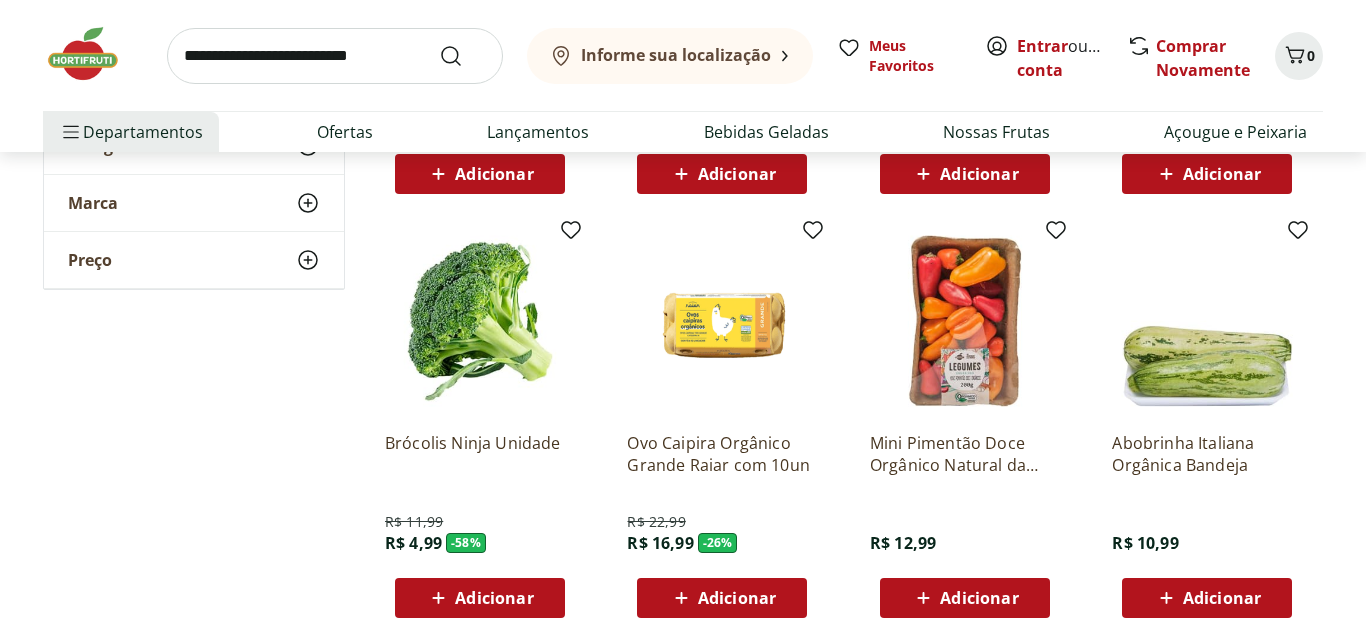 scroll, scrollTop: 1530, scrollLeft: 0, axis: vertical 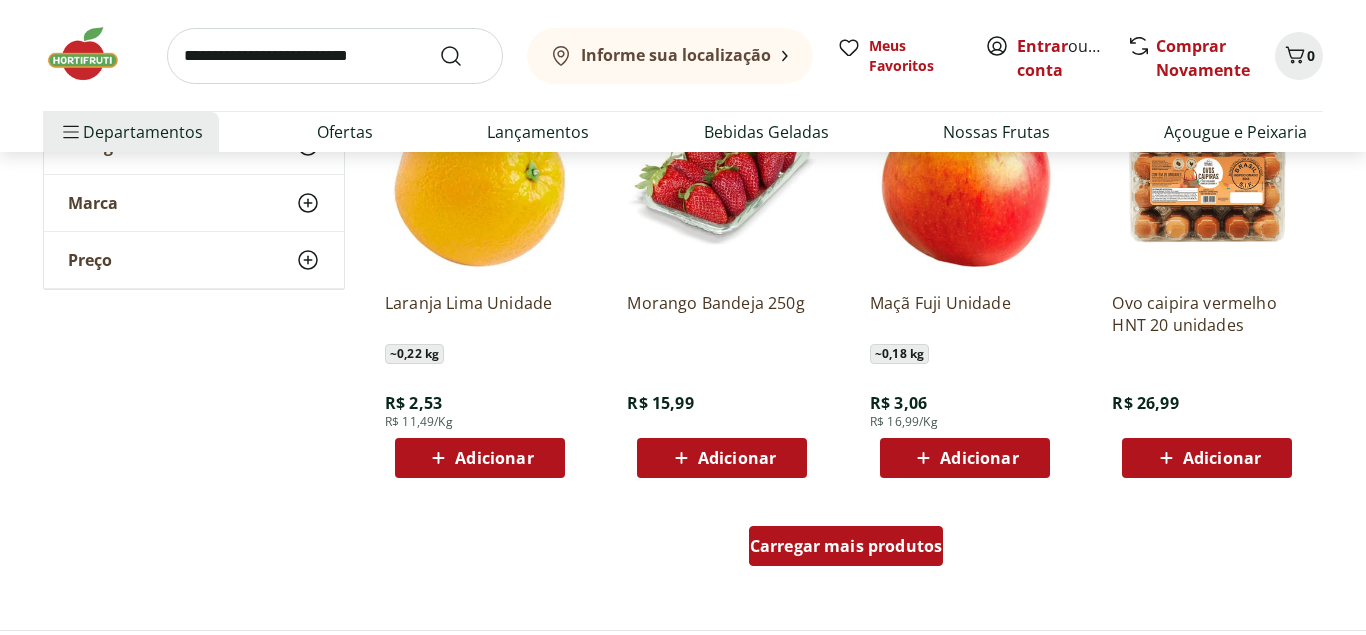 click on "Carregar mais produtos" at bounding box center (846, 546) 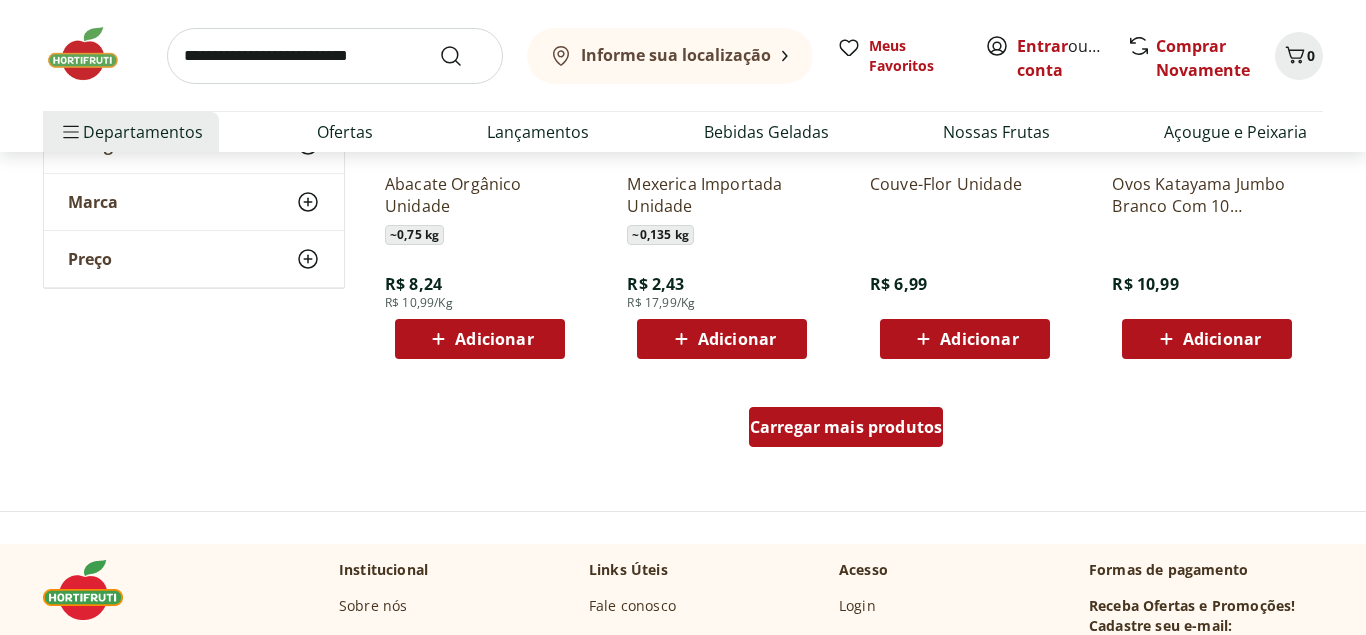 scroll, scrollTop: 3876, scrollLeft: 0, axis: vertical 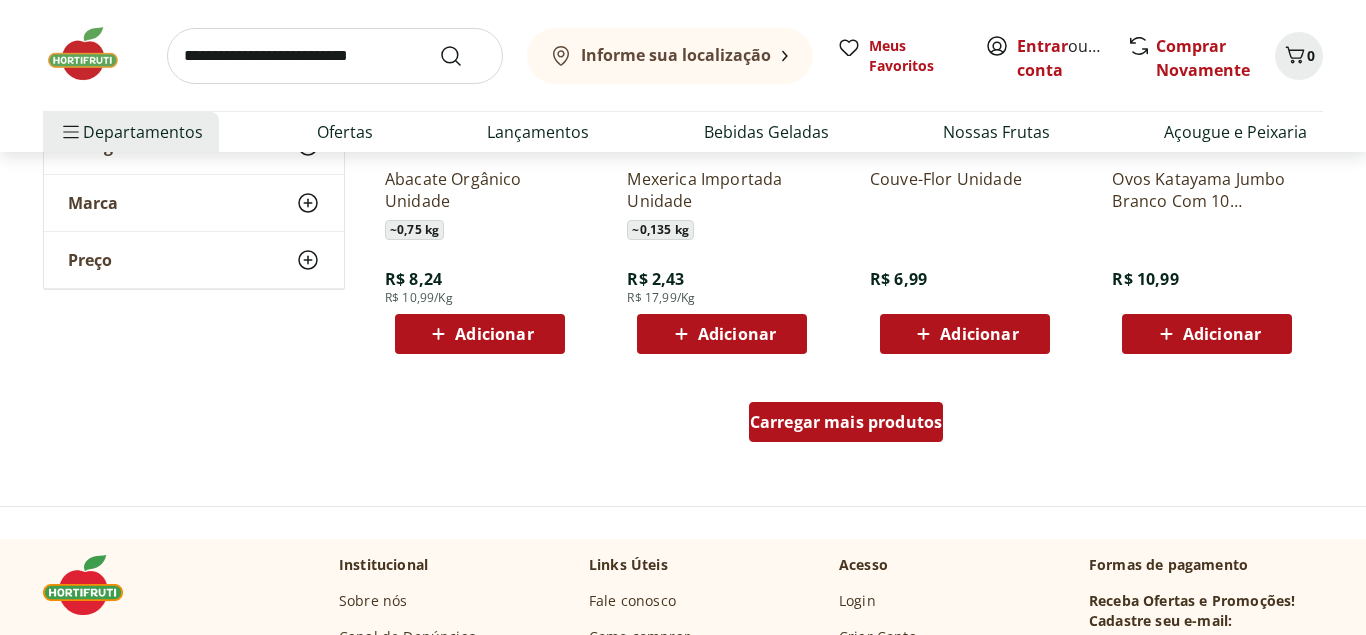 click on "Carregar mais produtos" at bounding box center [846, 422] 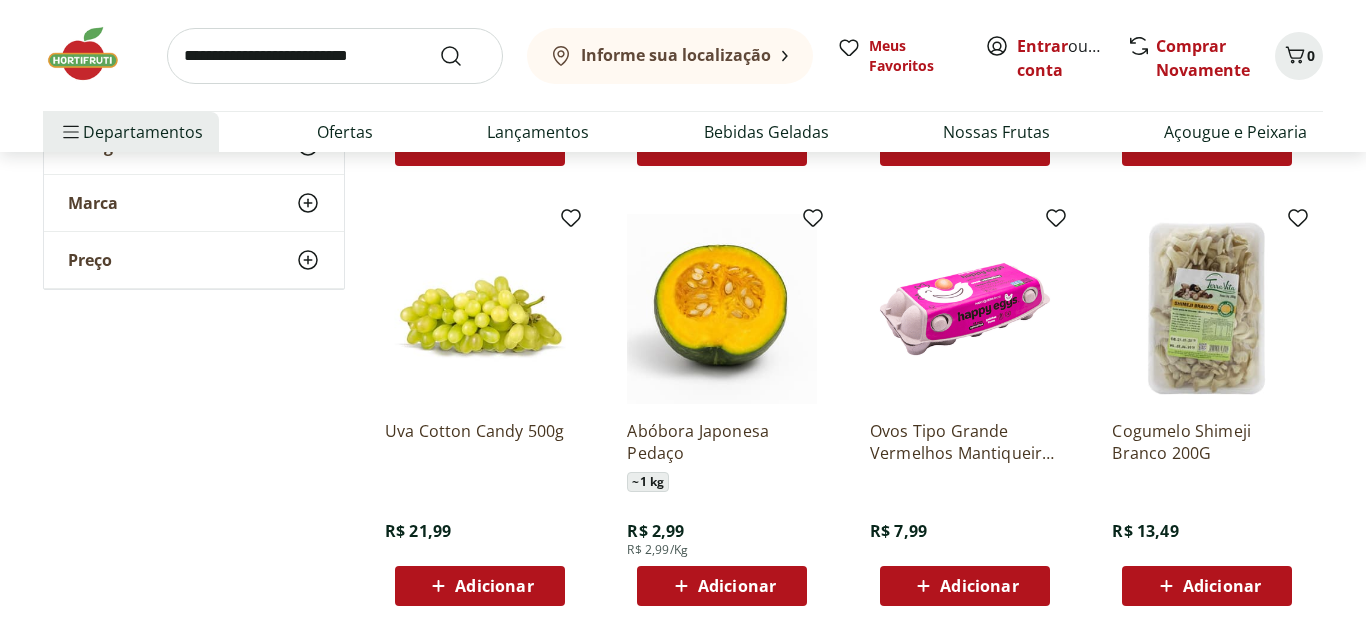 scroll, scrollTop: 4692, scrollLeft: 0, axis: vertical 